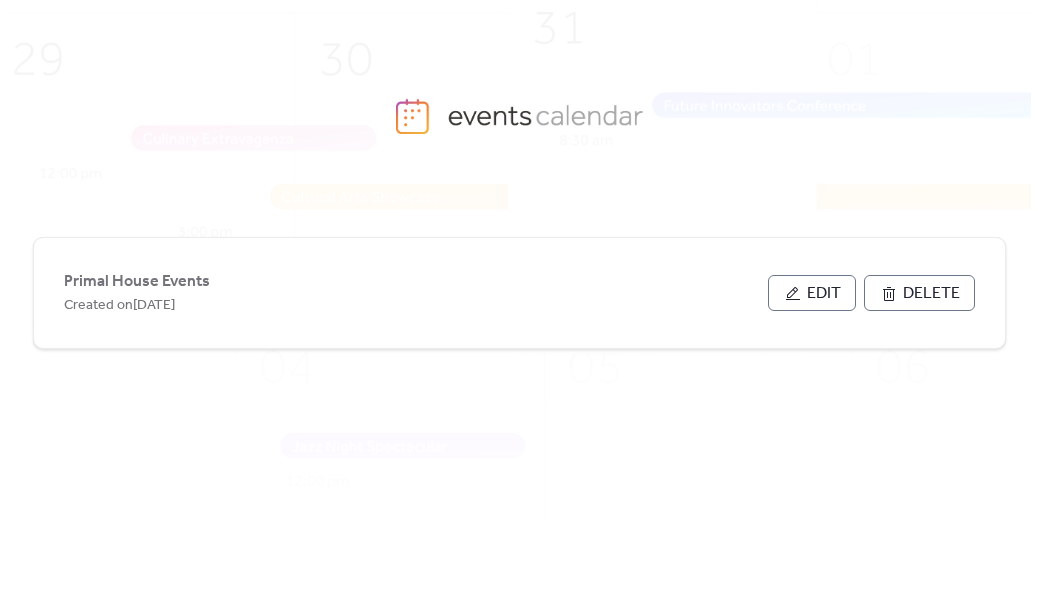 scroll, scrollTop: 0, scrollLeft: 0, axis: both 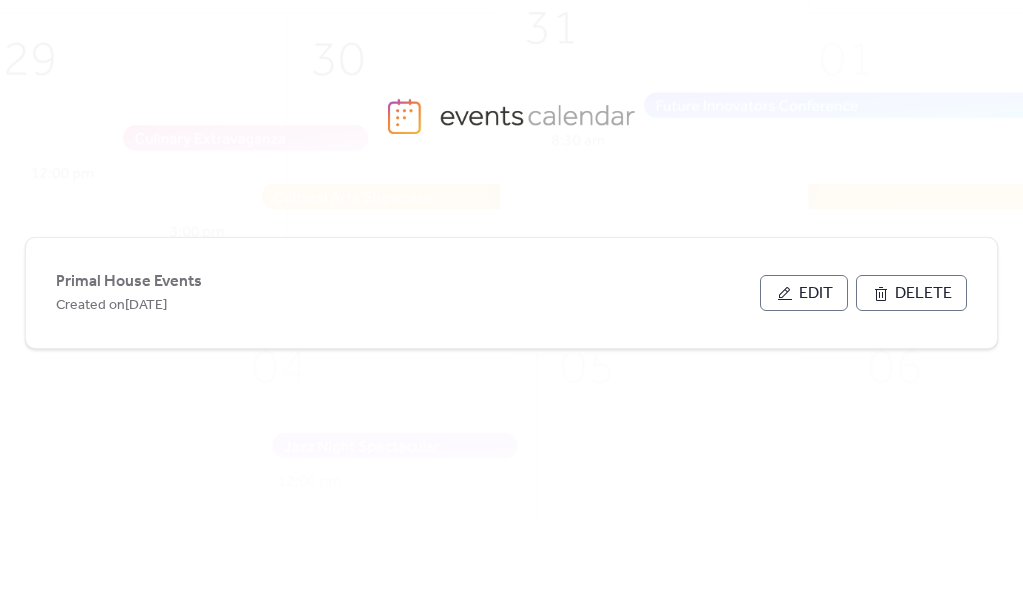click on "Edit" at bounding box center (804, 293) 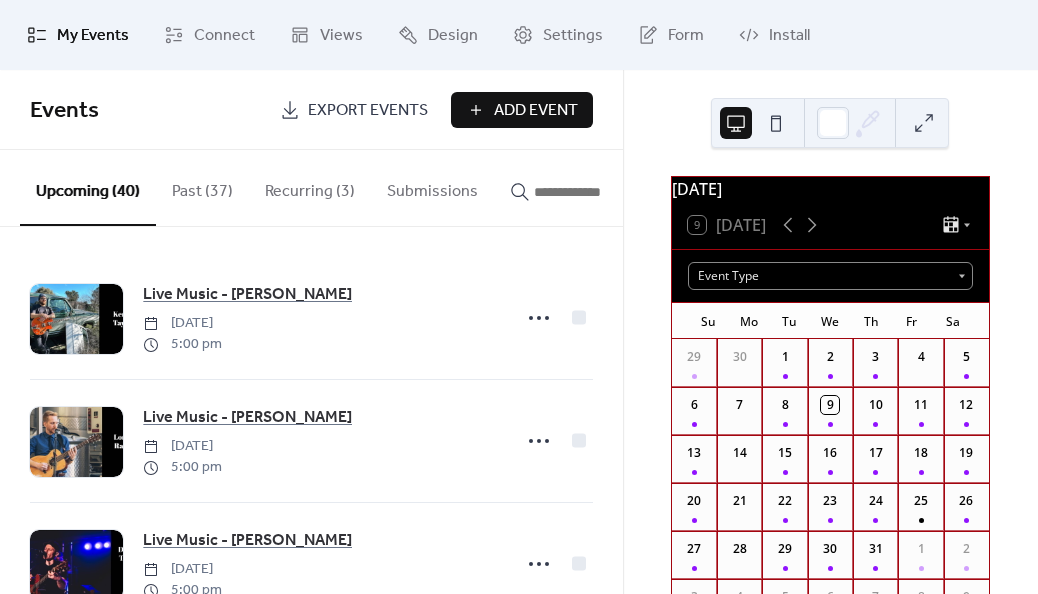 click on "Add Event" at bounding box center [536, 111] 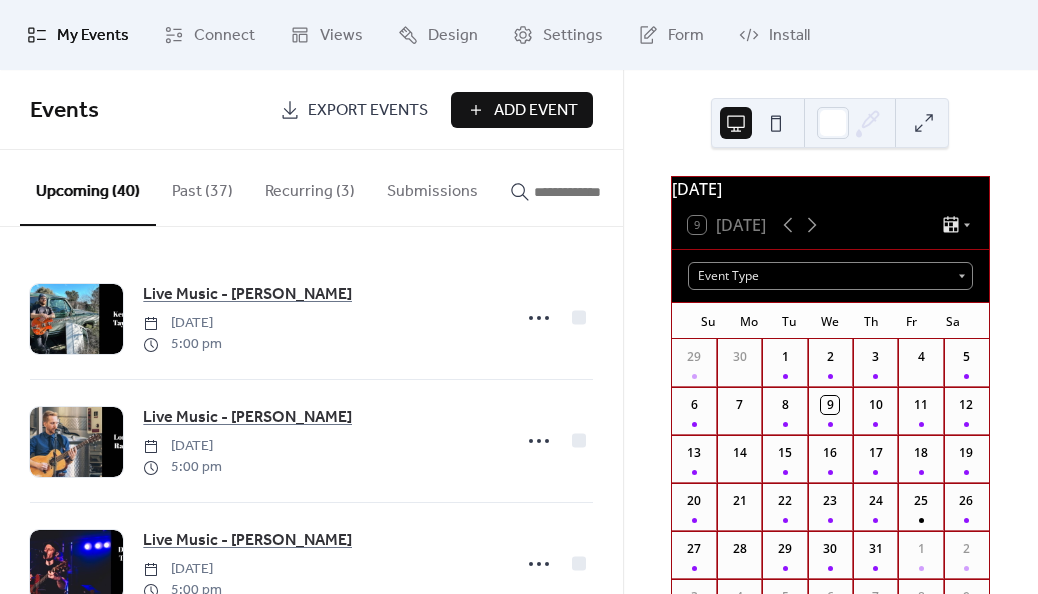 click on "Add Event" at bounding box center [536, 111] 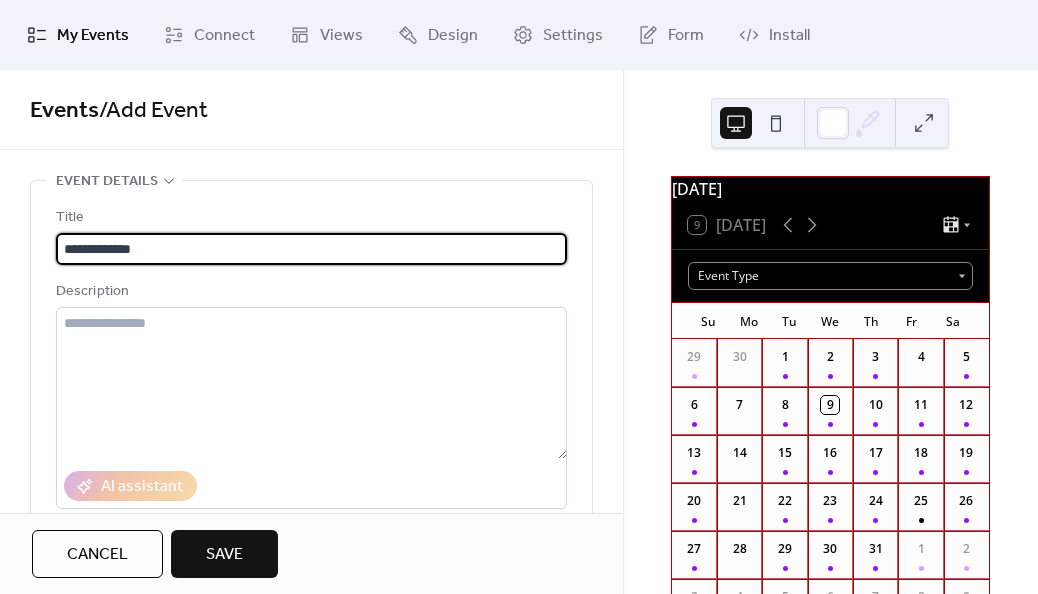 type on "**********" 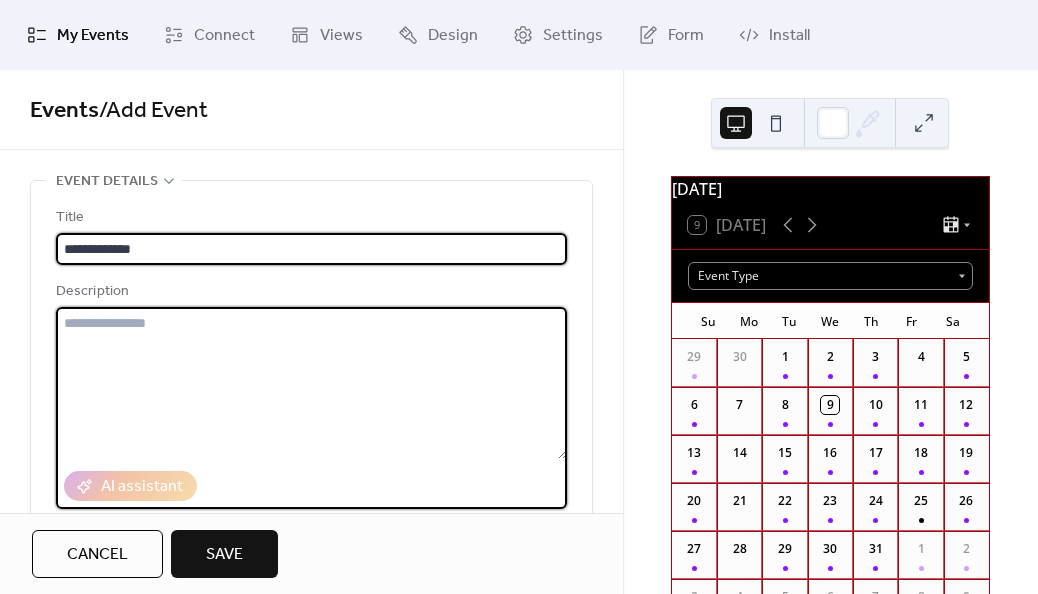 click at bounding box center [311, 383] 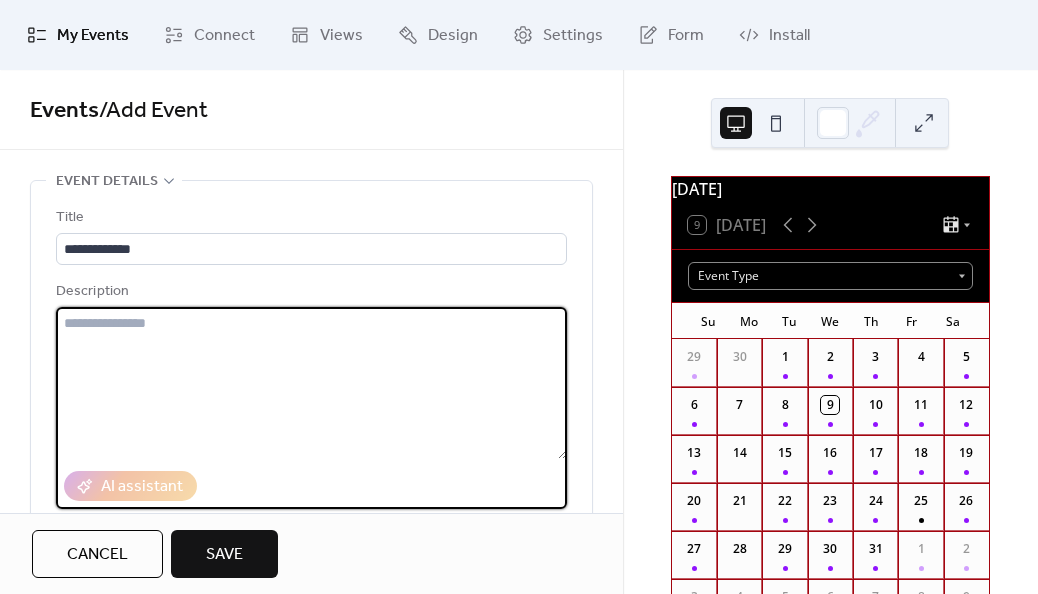 paste on "**********" 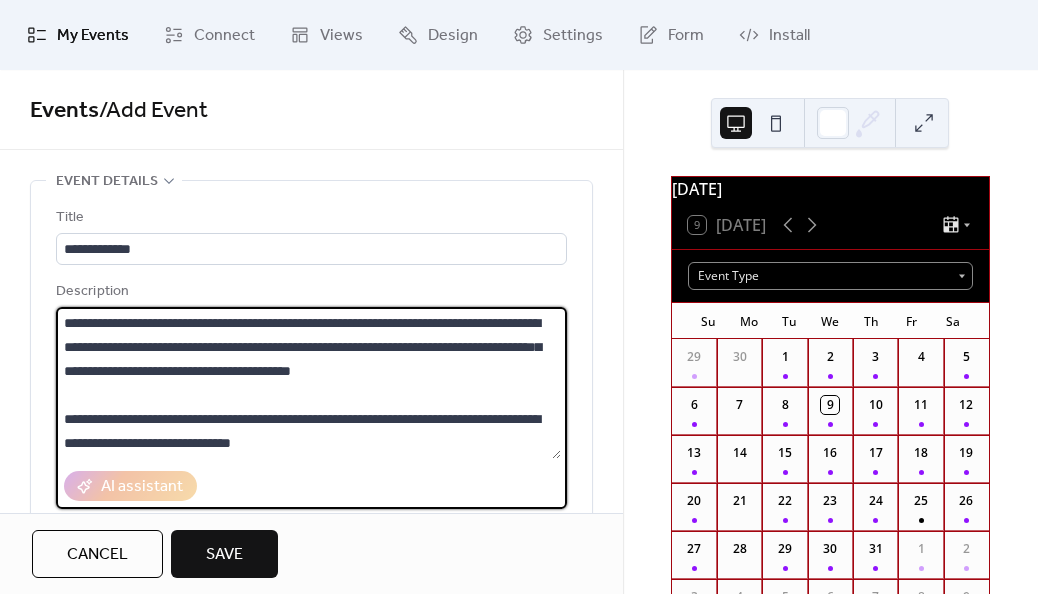 scroll, scrollTop: 0, scrollLeft: 0, axis: both 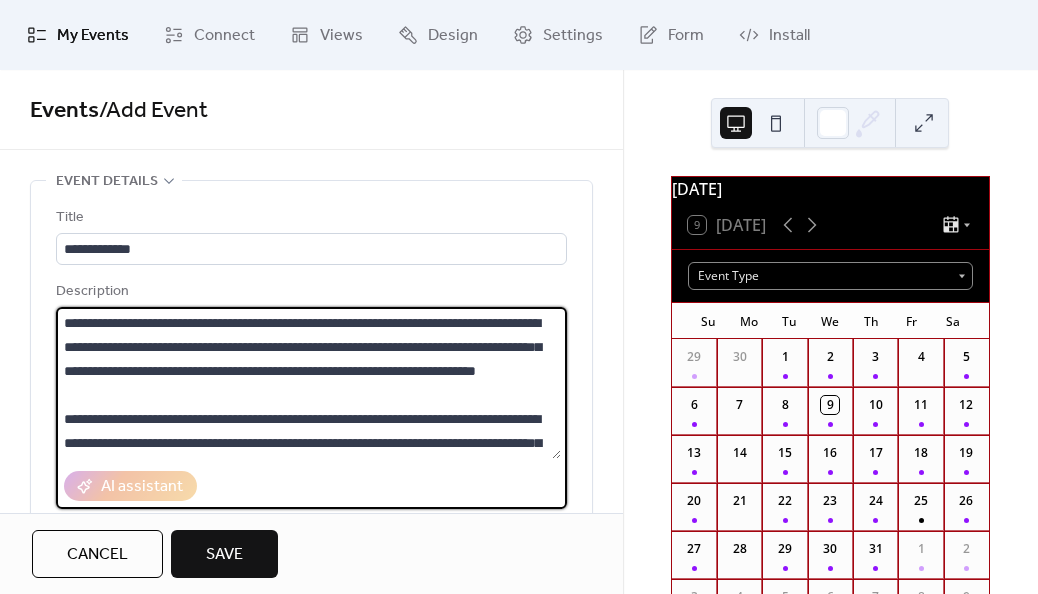 drag, startPoint x: 145, startPoint y: 320, endPoint x: 37, endPoint y: 321, distance: 108.00463 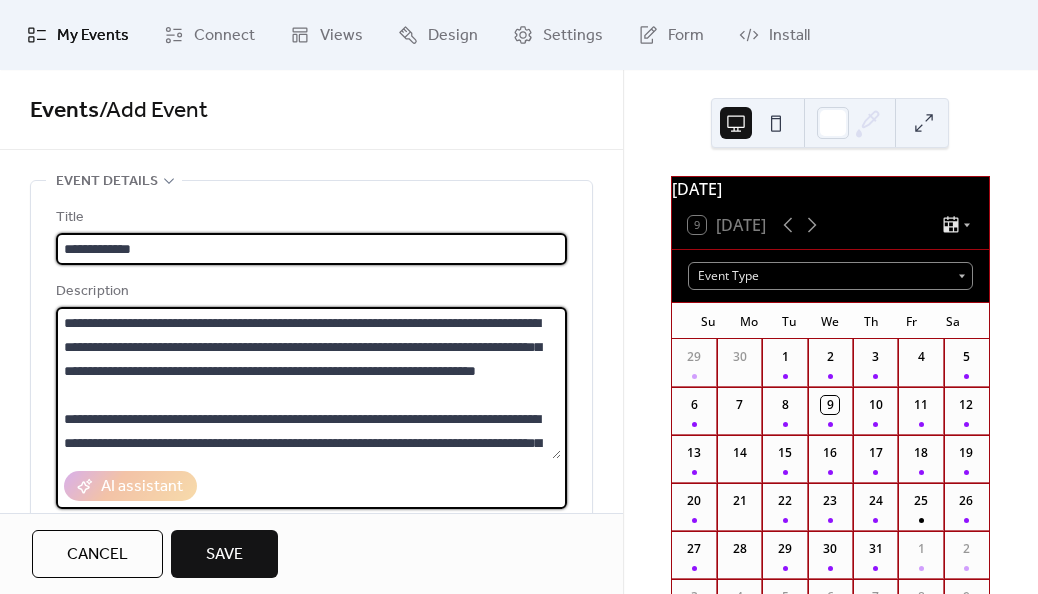 click on "**********" at bounding box center [311, 249] 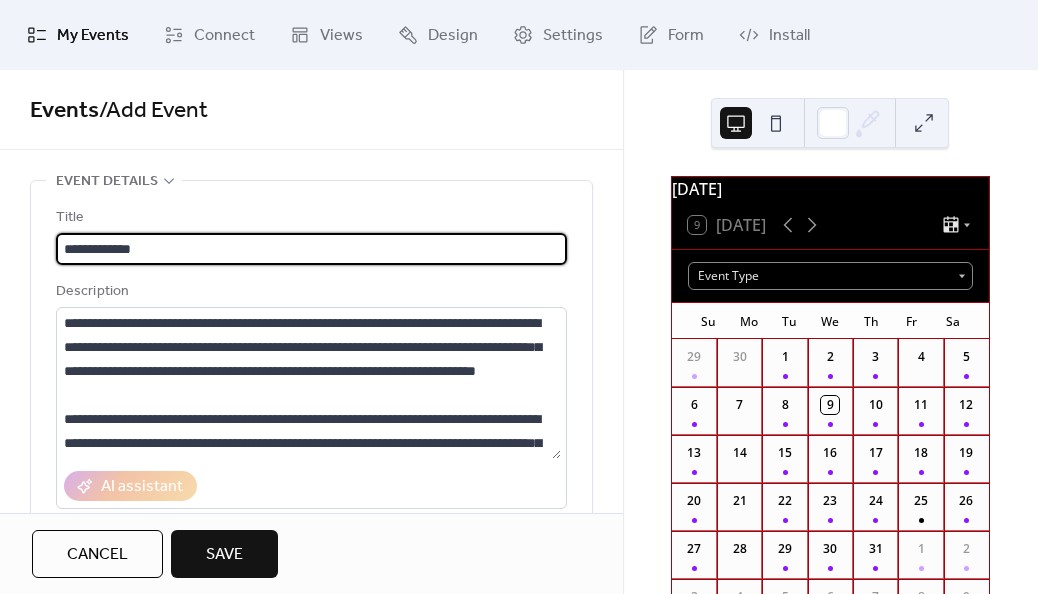 paste on "**********" 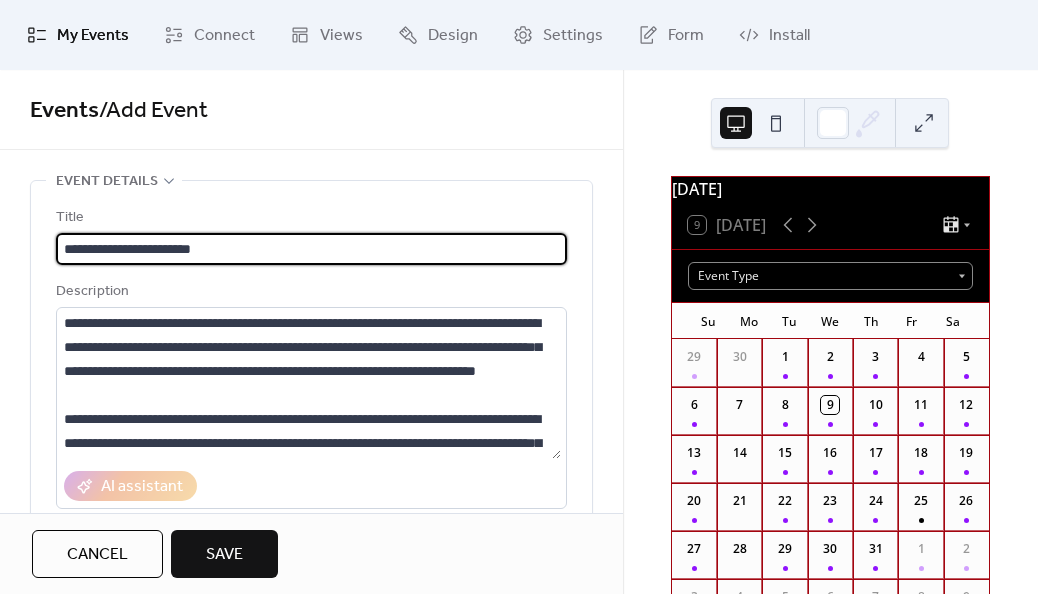 click on "**********" at bounding box center (311, 249) 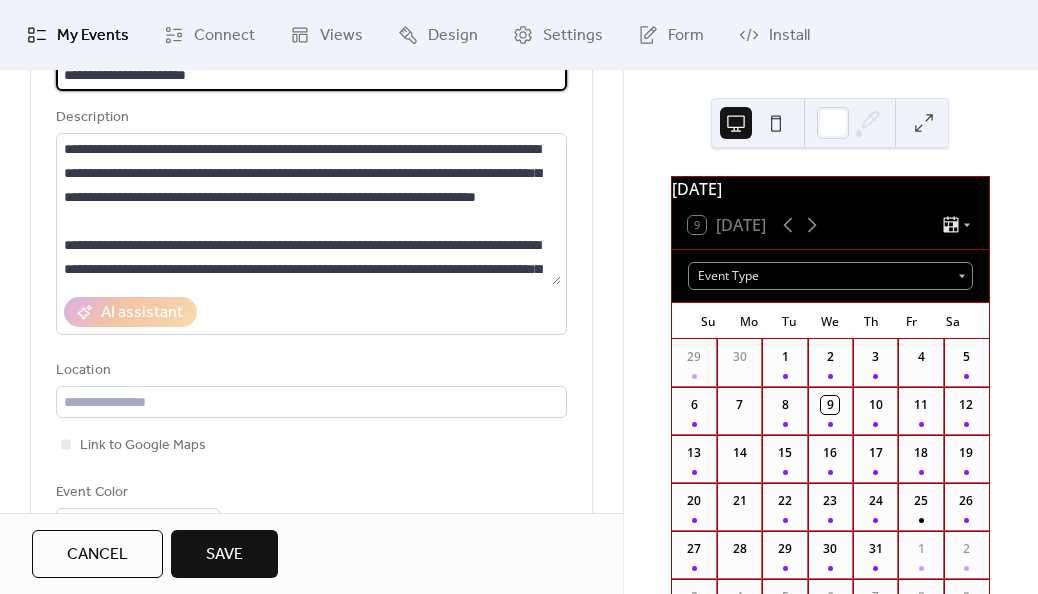 scroll, scrollTop: 175, scrollLeft: 0, axis: vertical 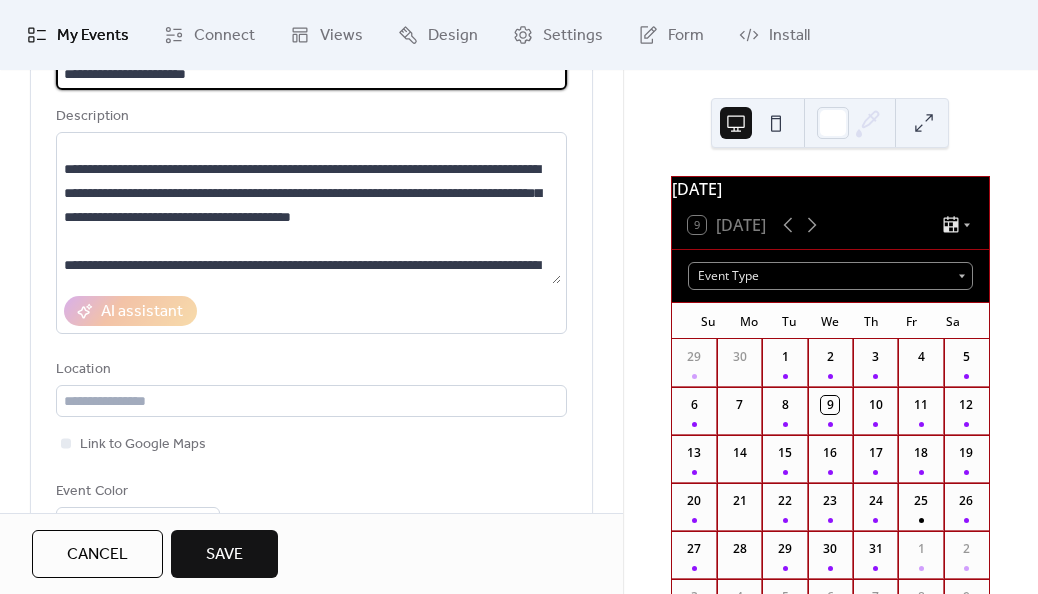 type on "**********" 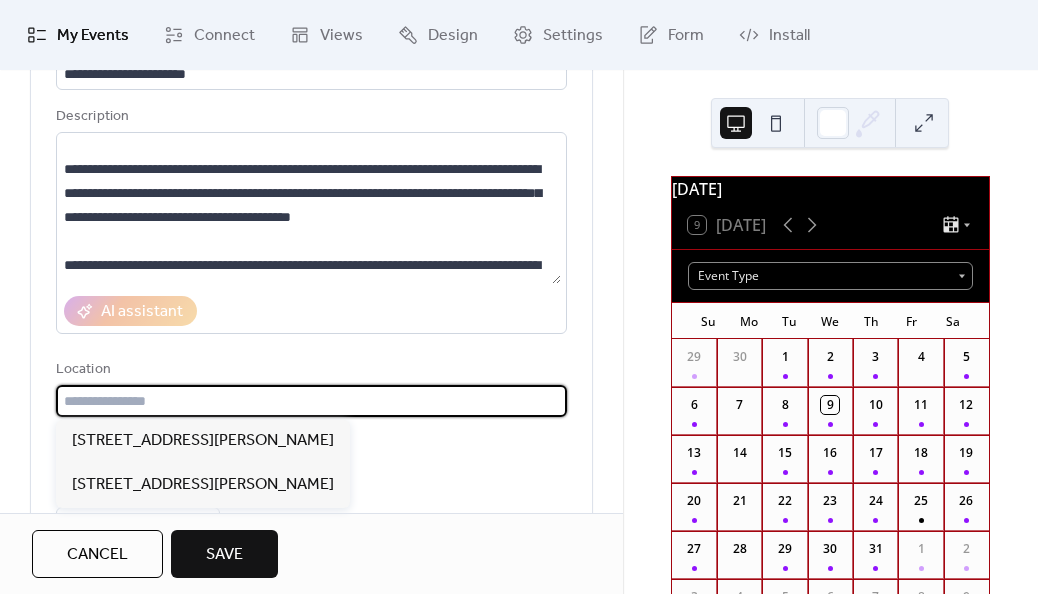 click at bounding box center [311, 401] 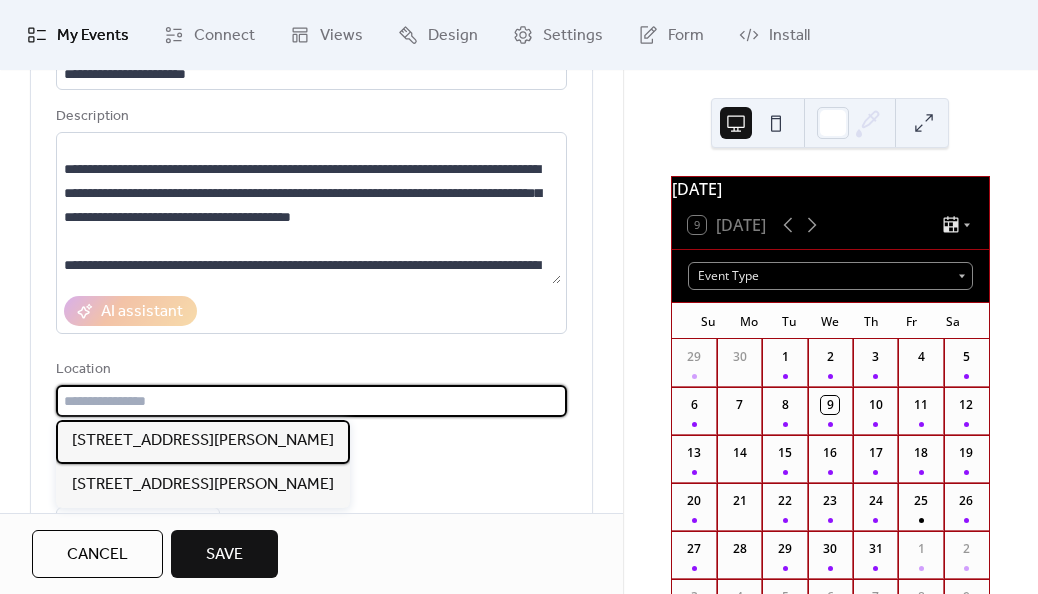 click on "[STREET_ADDRESS][PERSON_NAME]" at bounding box center (203, 441) 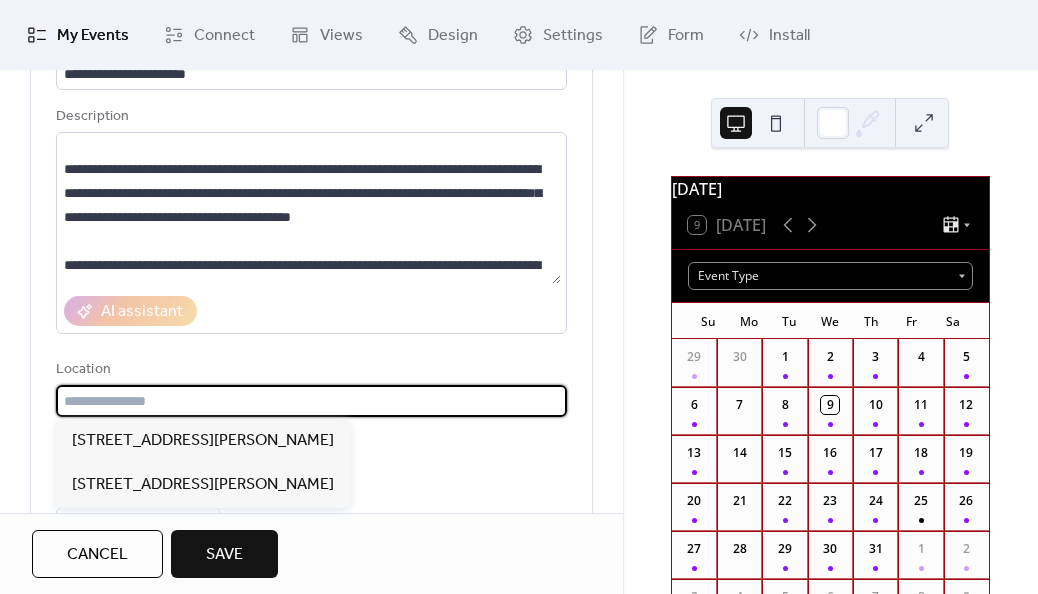 type on "**********" 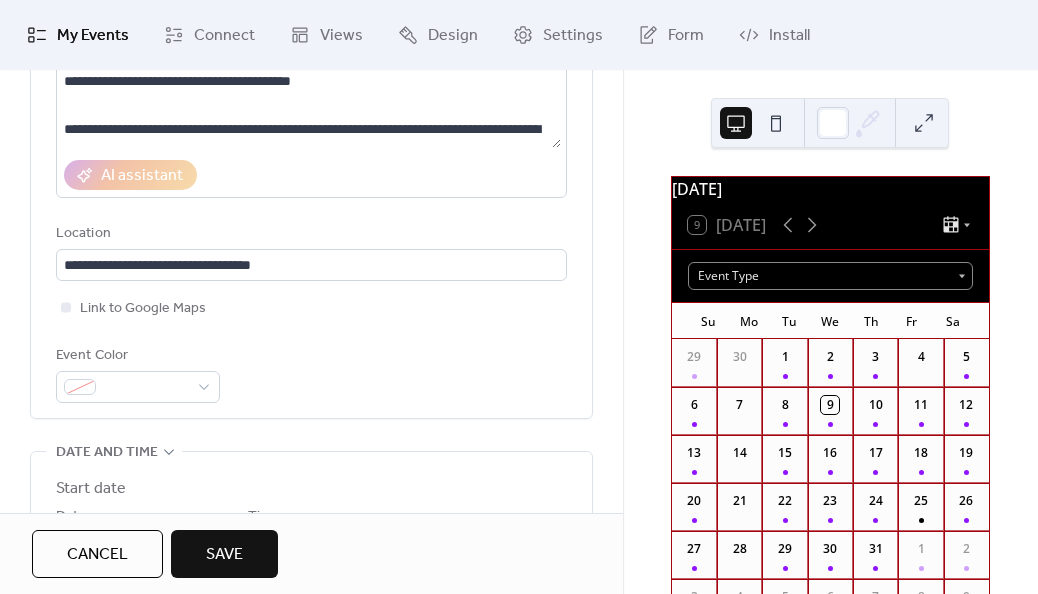 scroll, scrollTop: 315, scrollLeft: 0, axis: vertical 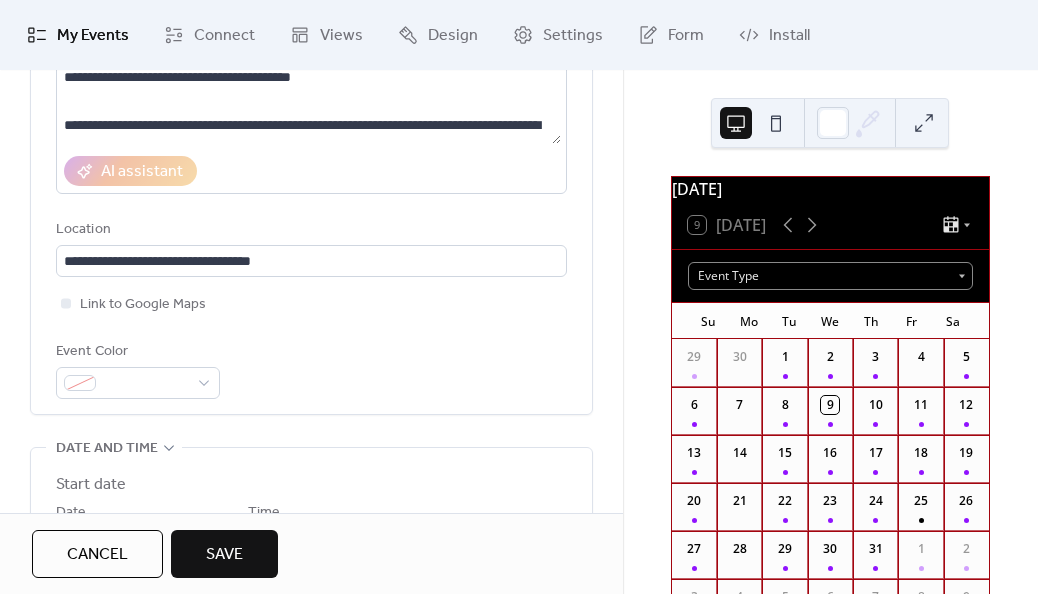 click on "9" at bounding box center (830, 411) 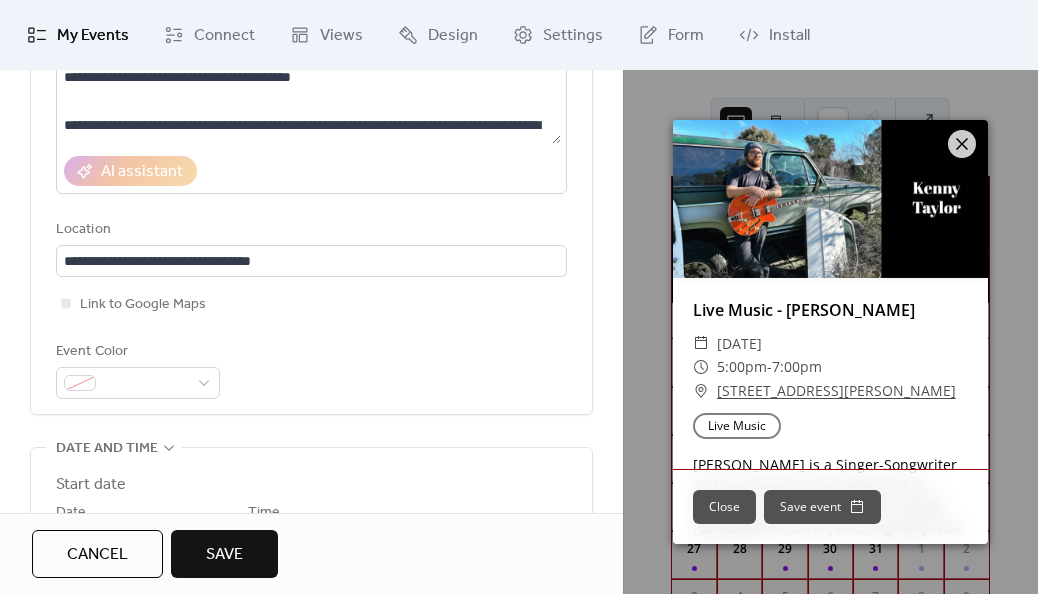 click on "Close" at bounding box center [724, 507] 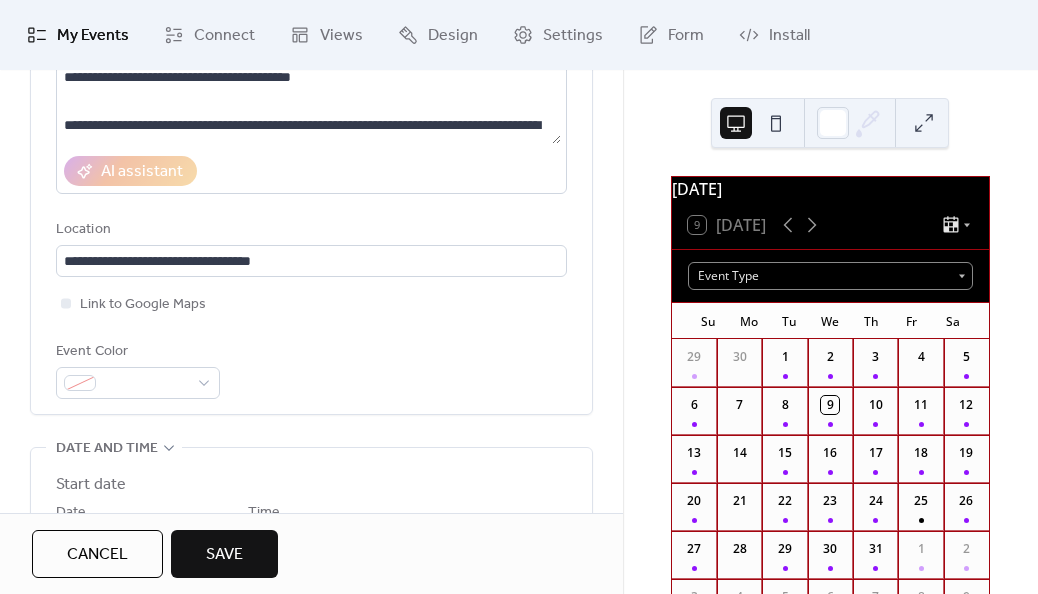 scroll, scrollTop: 454, scrollLeft: 0, axis: vertical 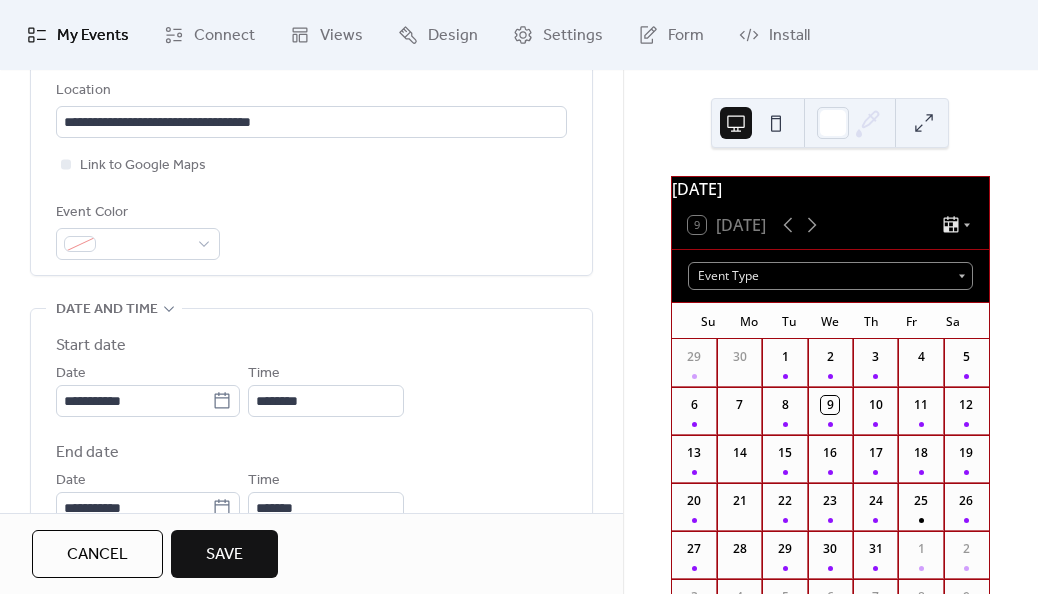 click 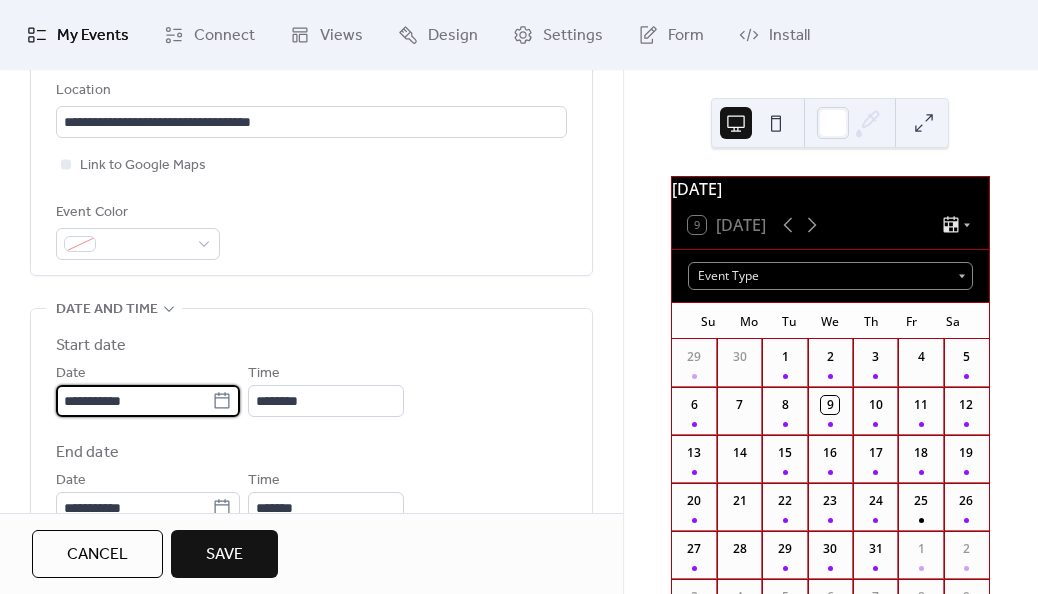 click on "**********" at bounding box center (134, 401) 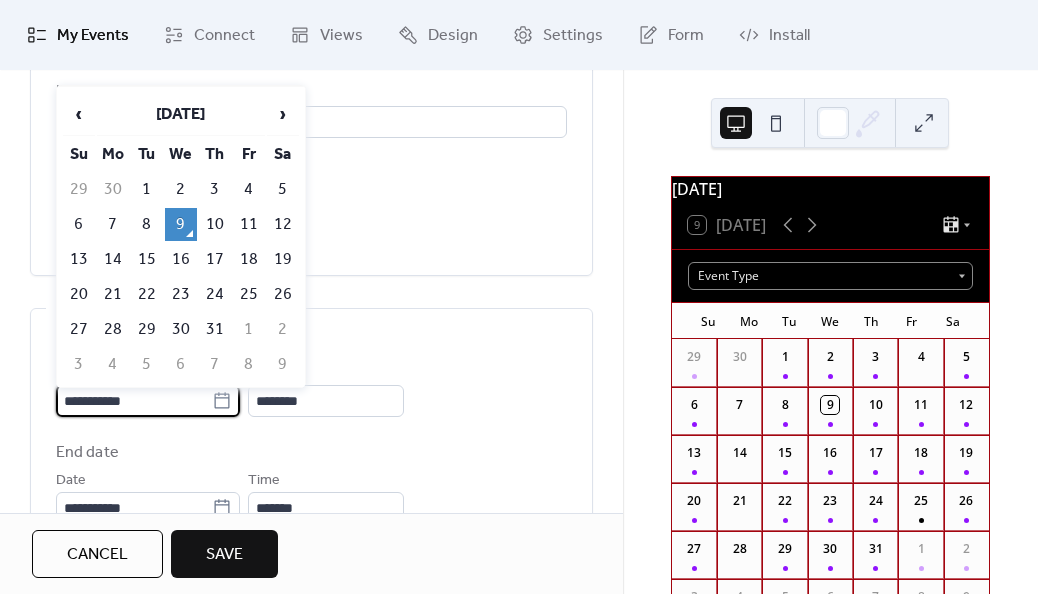 click on "12" at bounding box center [283, 224] 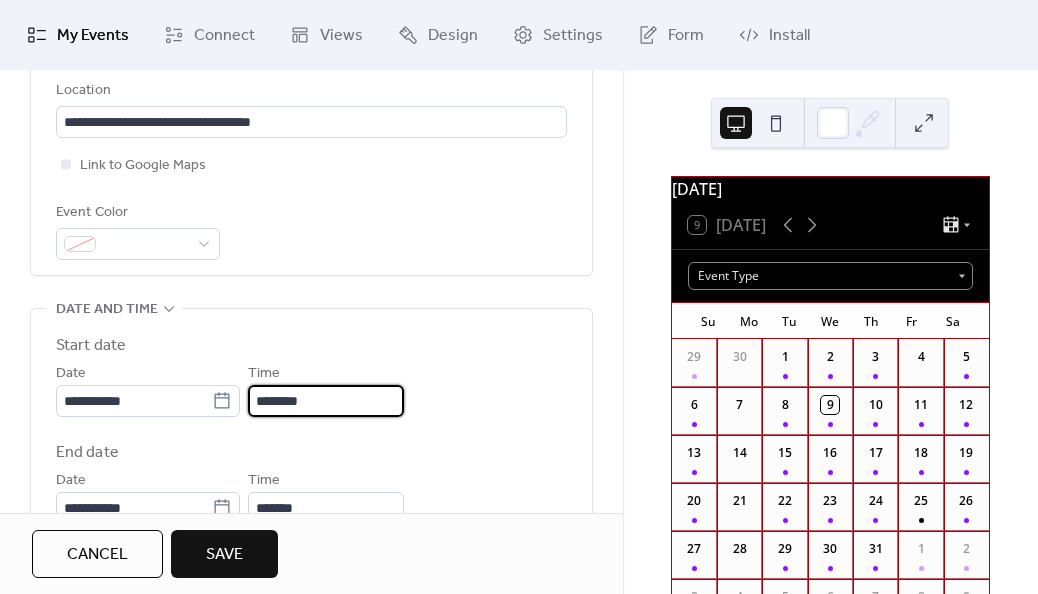 click on "********" at bounding box center (326, 401) 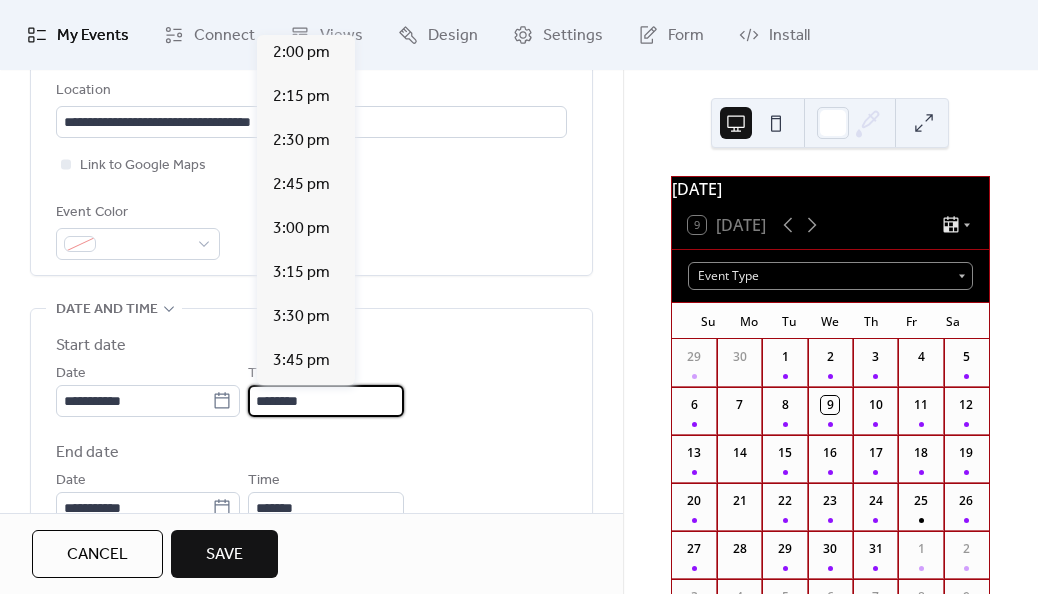 scroll, scrollTop: 2611, scrollLeft: 0, axis: vertical 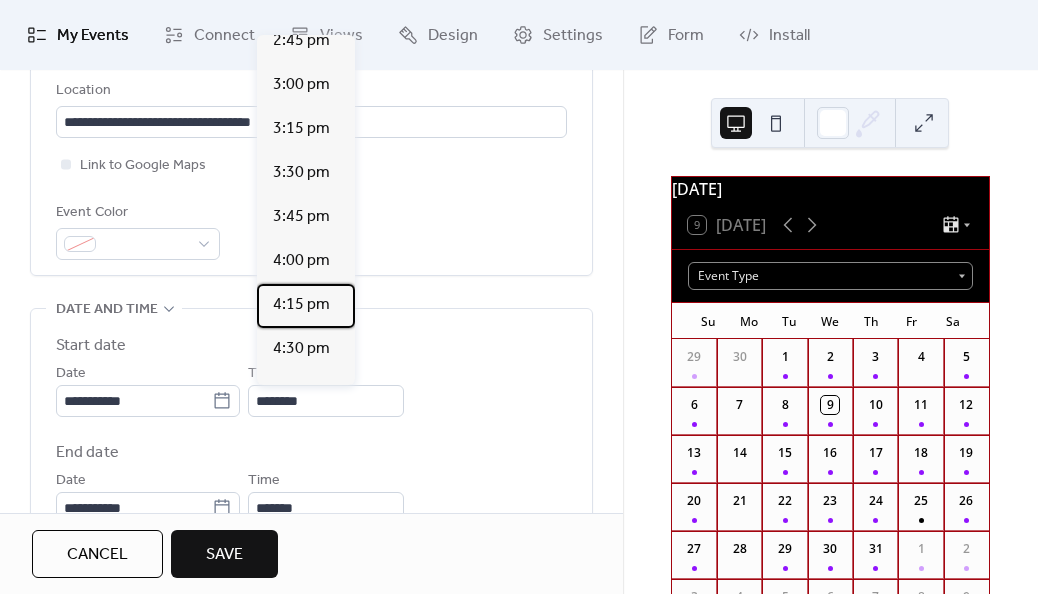 click on "4:15 pm" at bounding box center (306, 306) 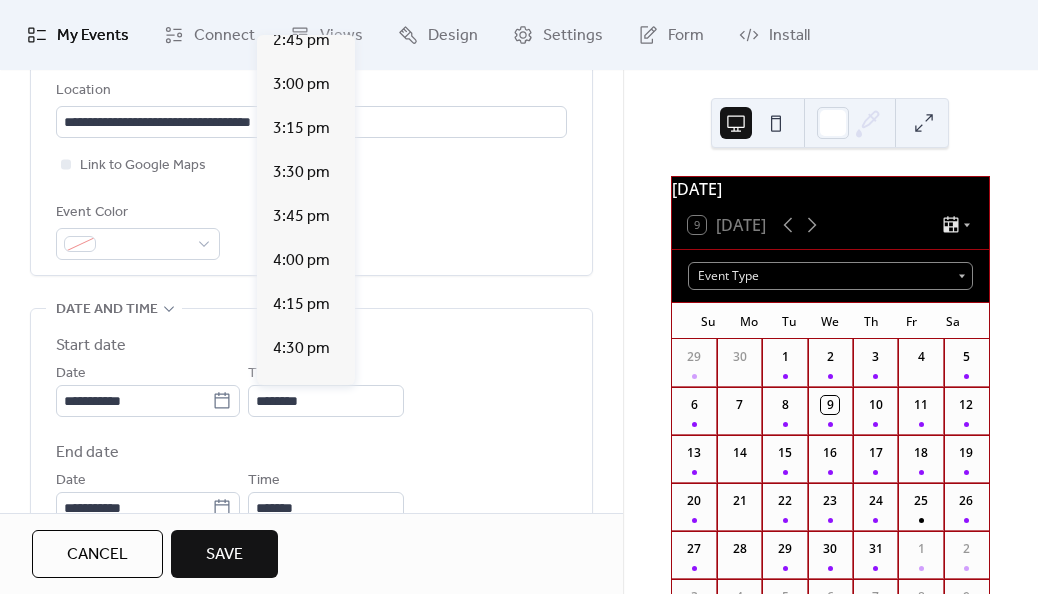 type on "*******" 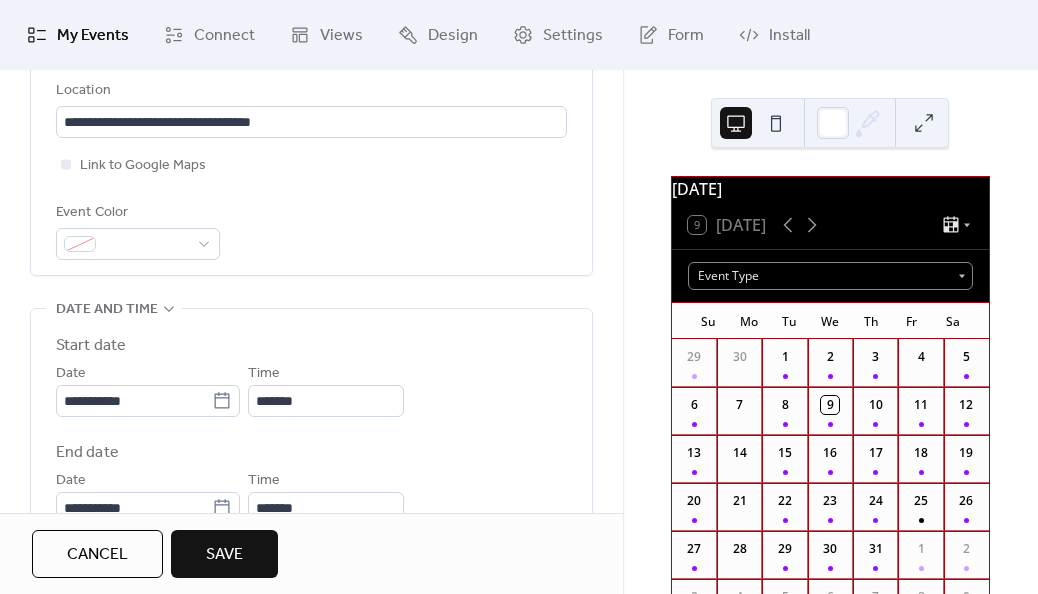 scroll, scrollTop: 566, scrollLeft: 0, axis: vertical 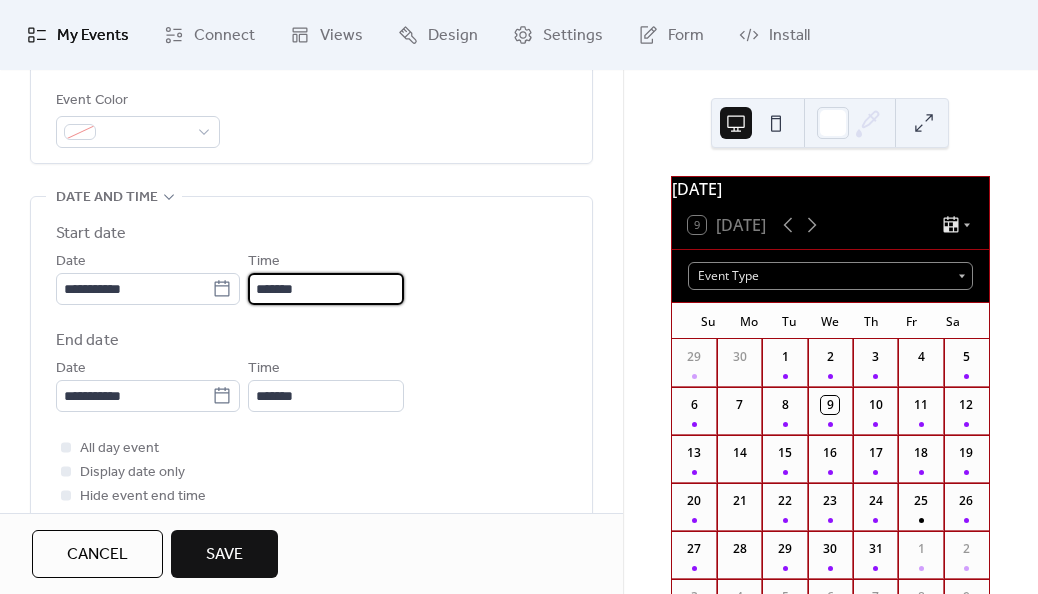 click on "*******" at bounding box center (326, 289) 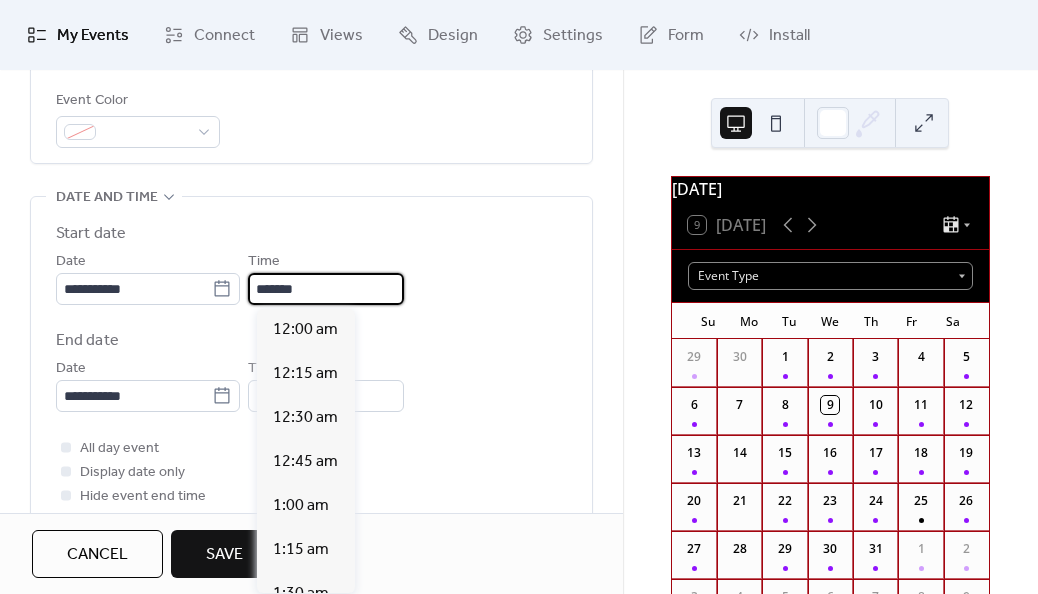 scroll, scrollTop: 2860, scrollLeft: 0, axis: vertical 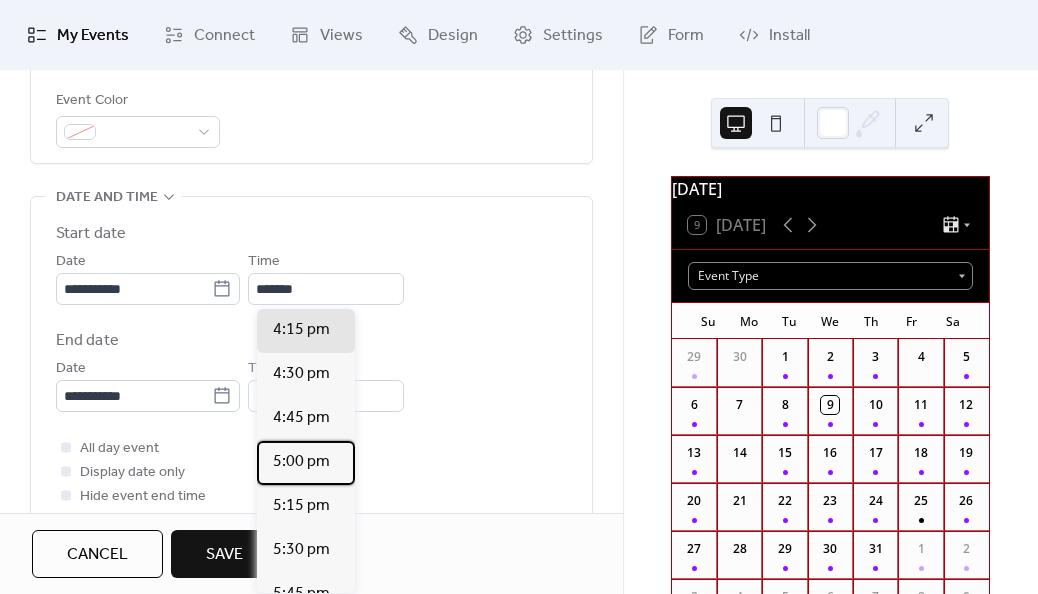 click on "5:00 pm" at bounding box center (301, 462) 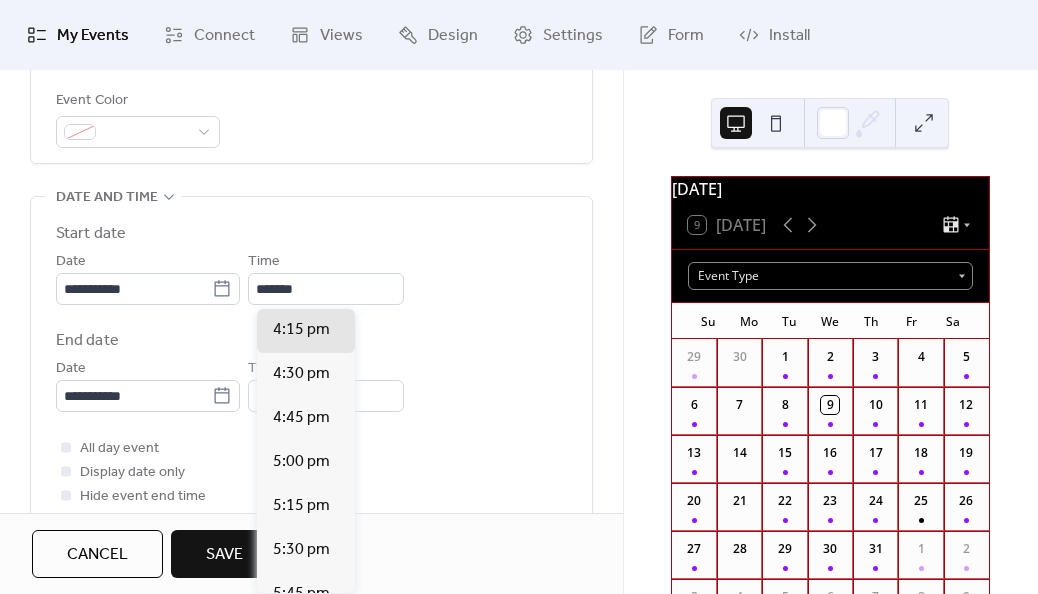 type on "*******" 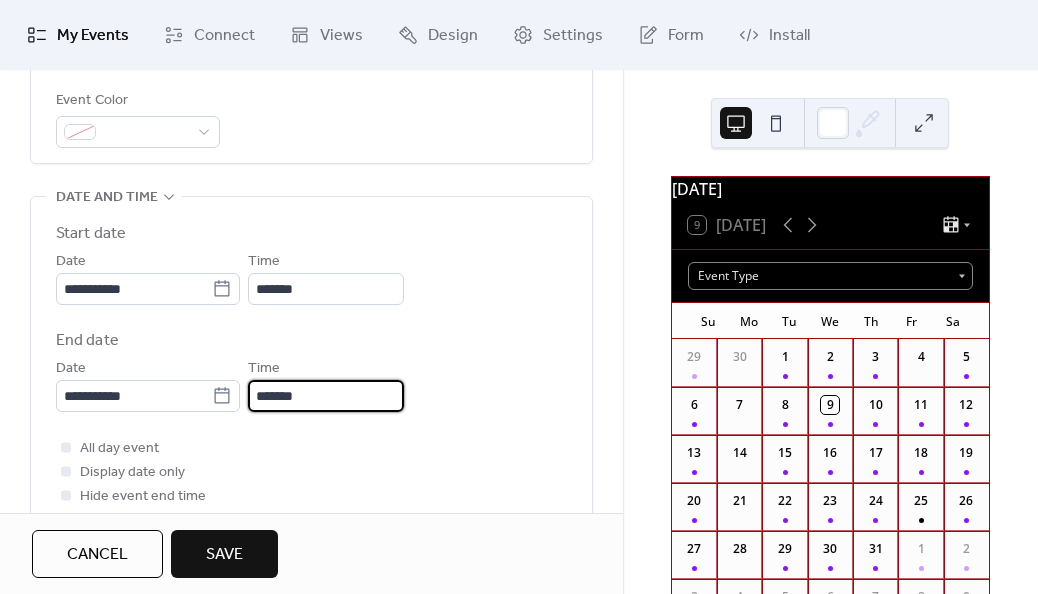 click on "*******" at bounding box center [326, 396] 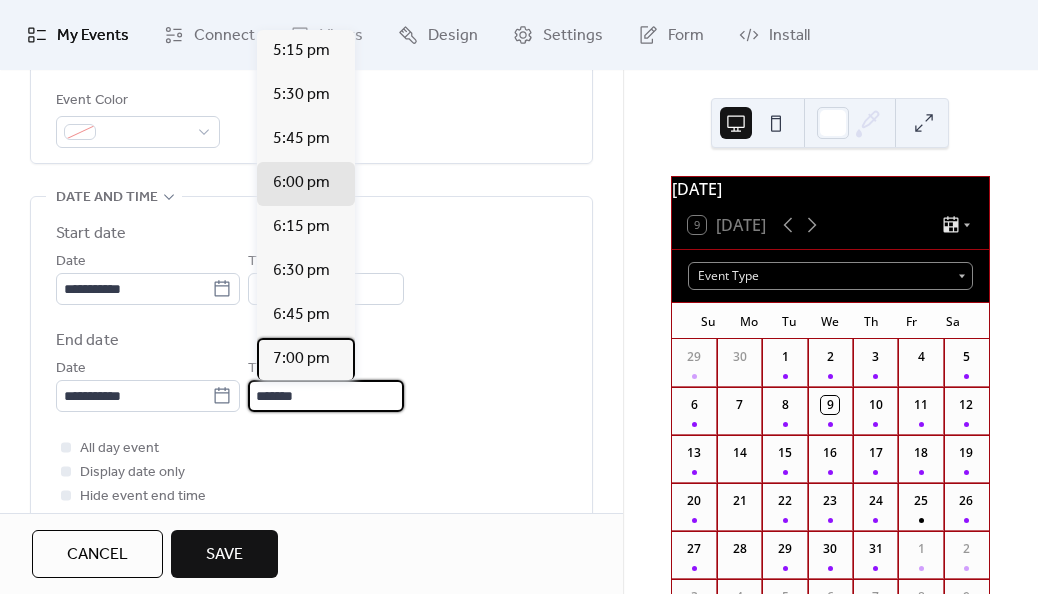 click on "7:00 pm" at bounding box center [301, 359] 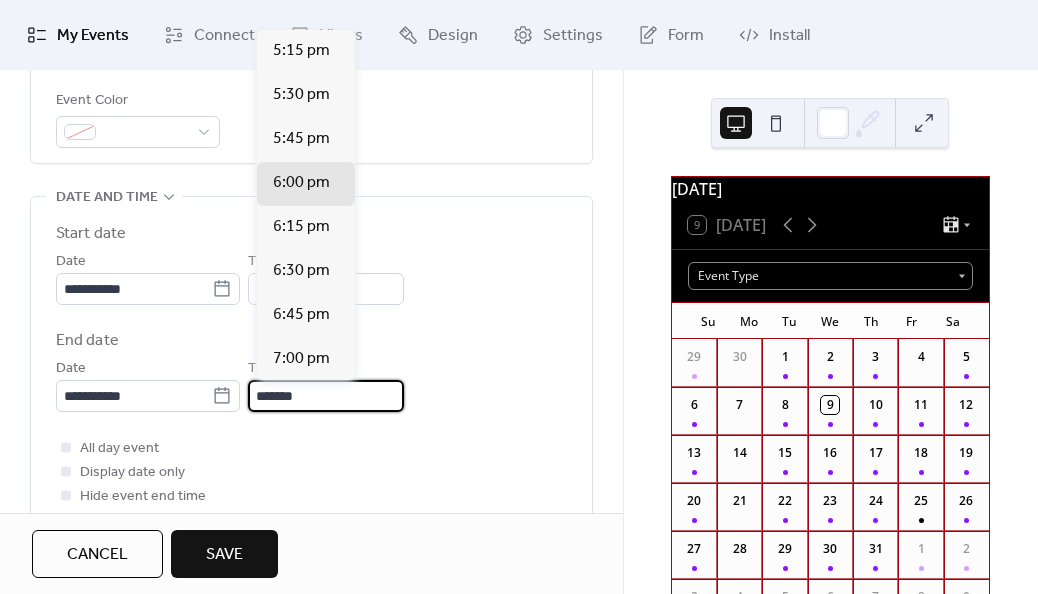 type on "*******" 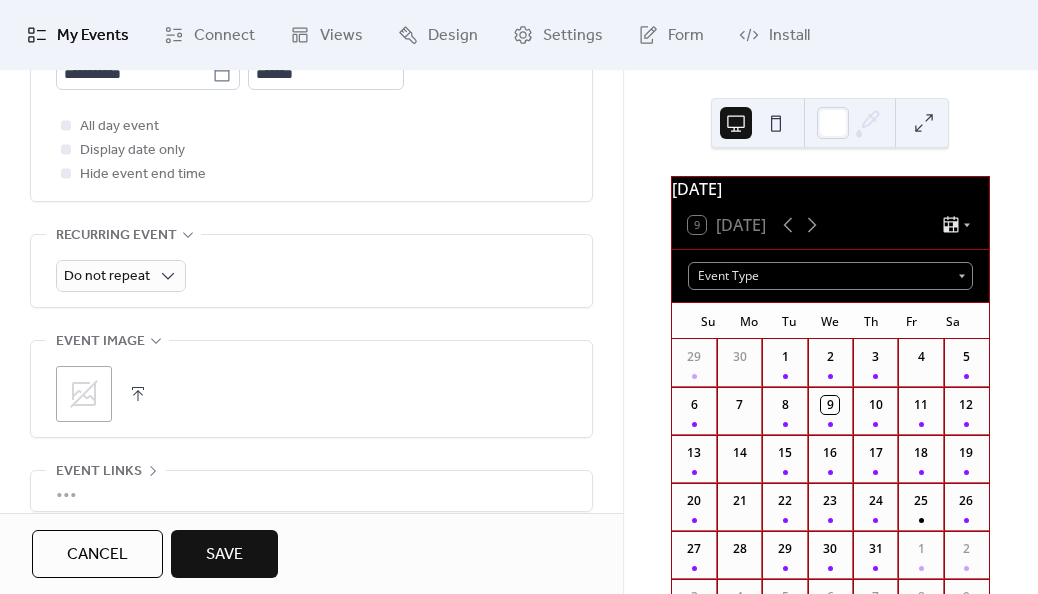 scroll, scrollTop: 998, scrollLeft: 0, axis: vertical 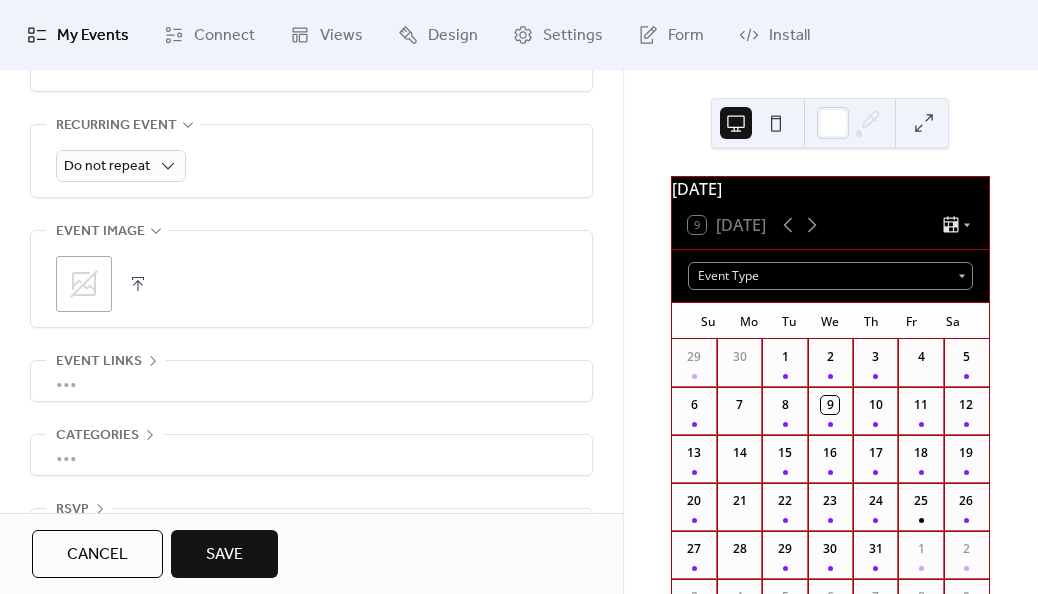 click on ";" at bounding box center (84, 284) 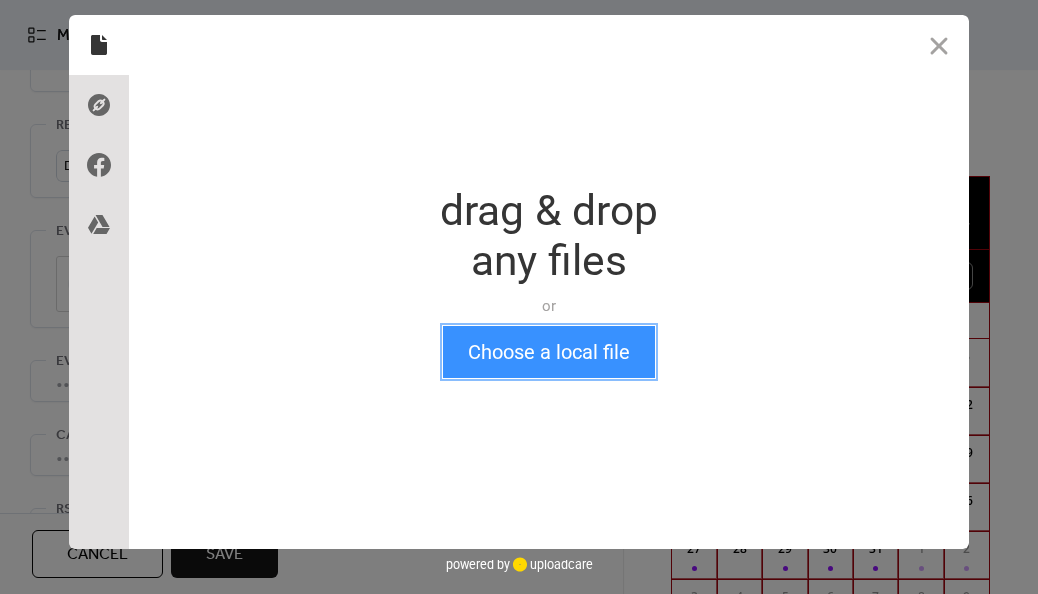 click on "Choose a local file" at bounding box center (549, 352) 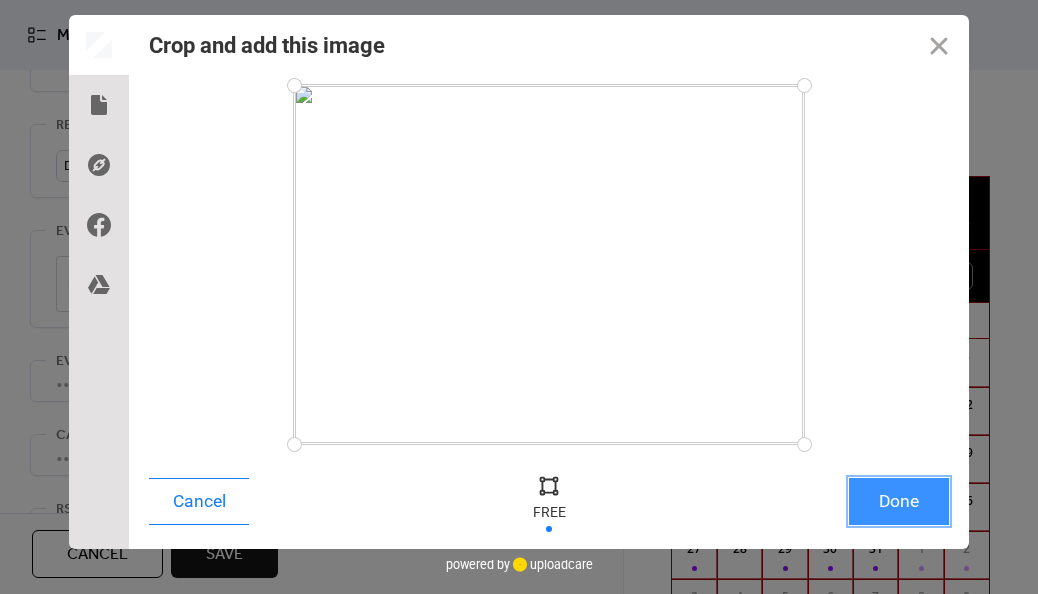click on "Done" at bounding box center [899, 501] 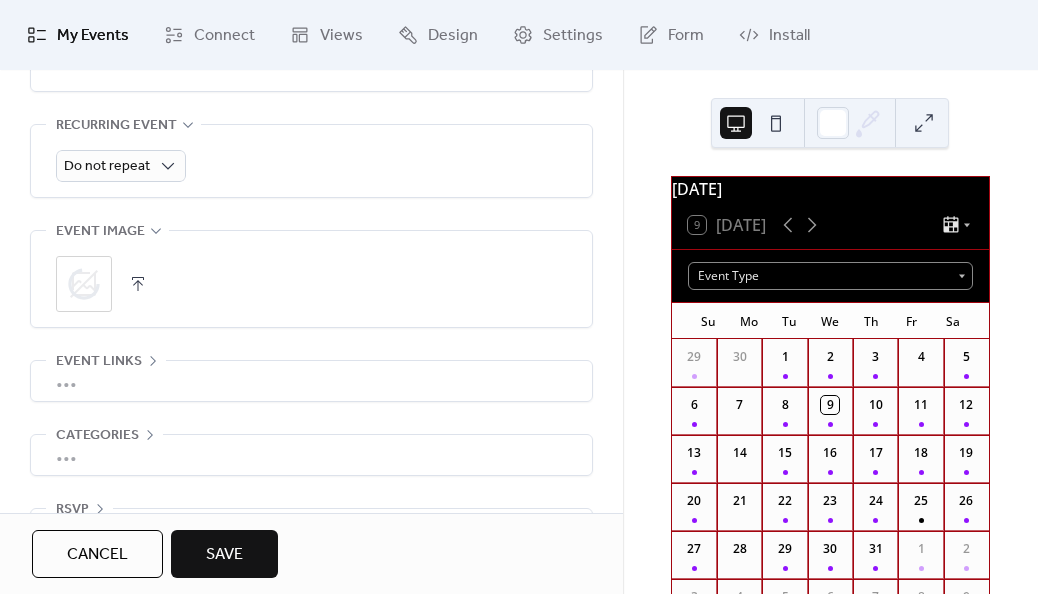 scroll, scrollTop: 1057, scrollLeft: 0, axis: vertical 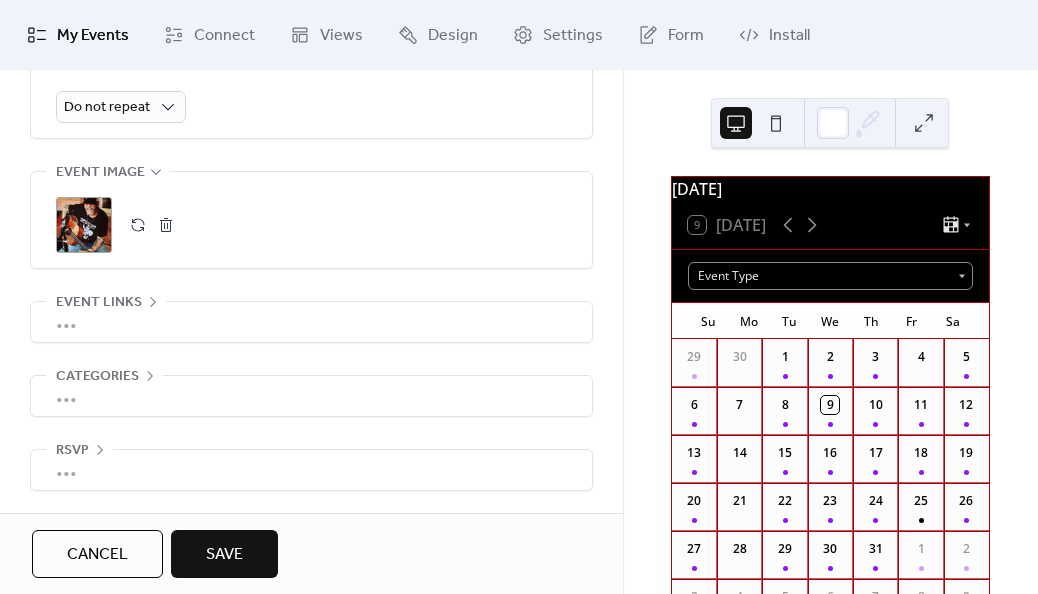 click on "Save" at bounding box center (224, 555) 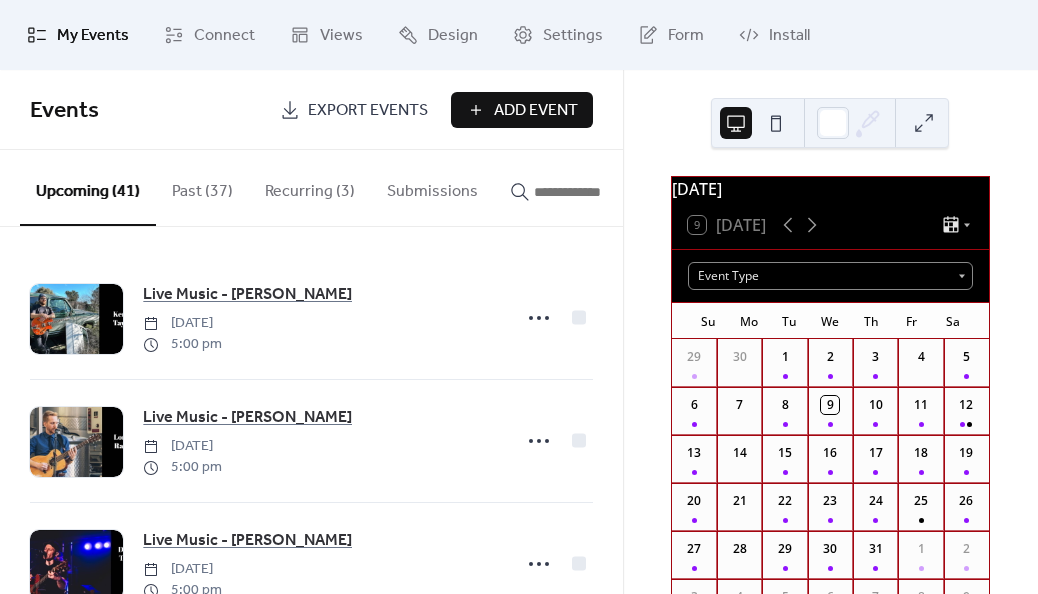 click on "Live Music - [PERSON_NAME]" at bounding box center (247, 295) 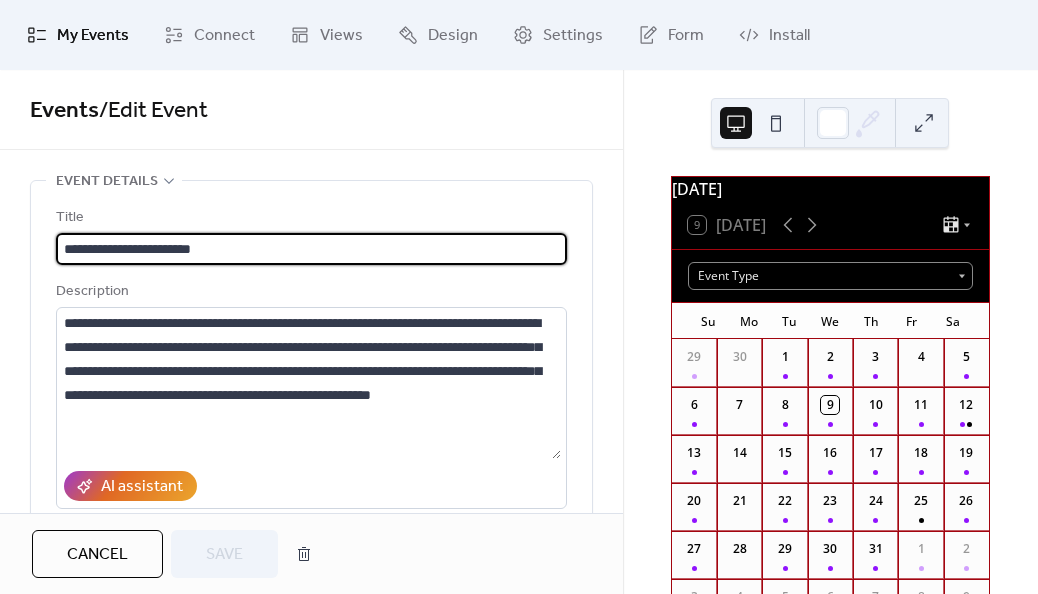 scroll, scrollTop: 298, scrollLeft: 0, axis: vertical 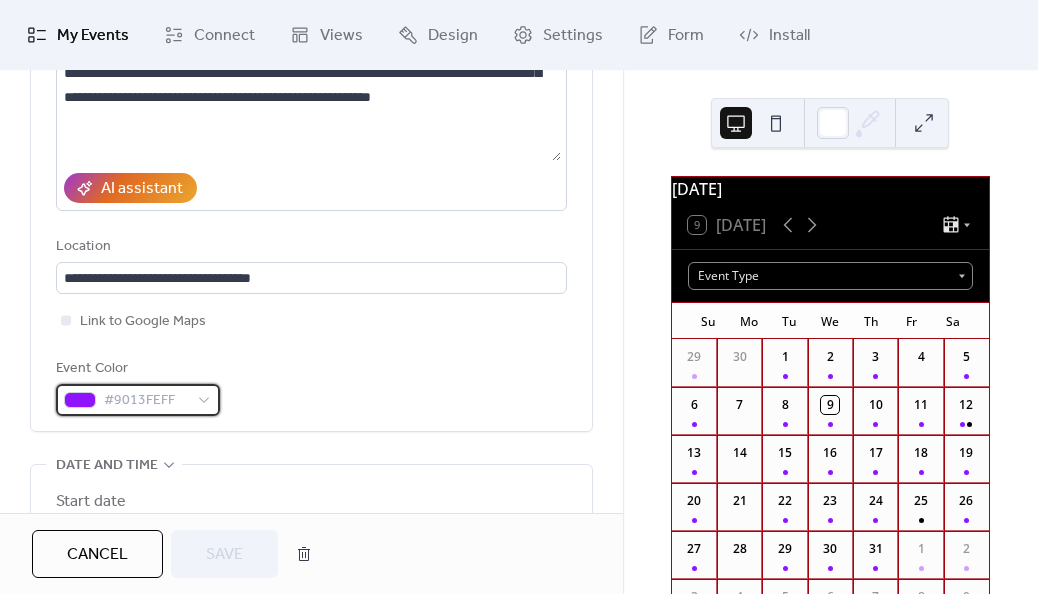 click on "#9013FEFF" at bounding box center [146, 401] 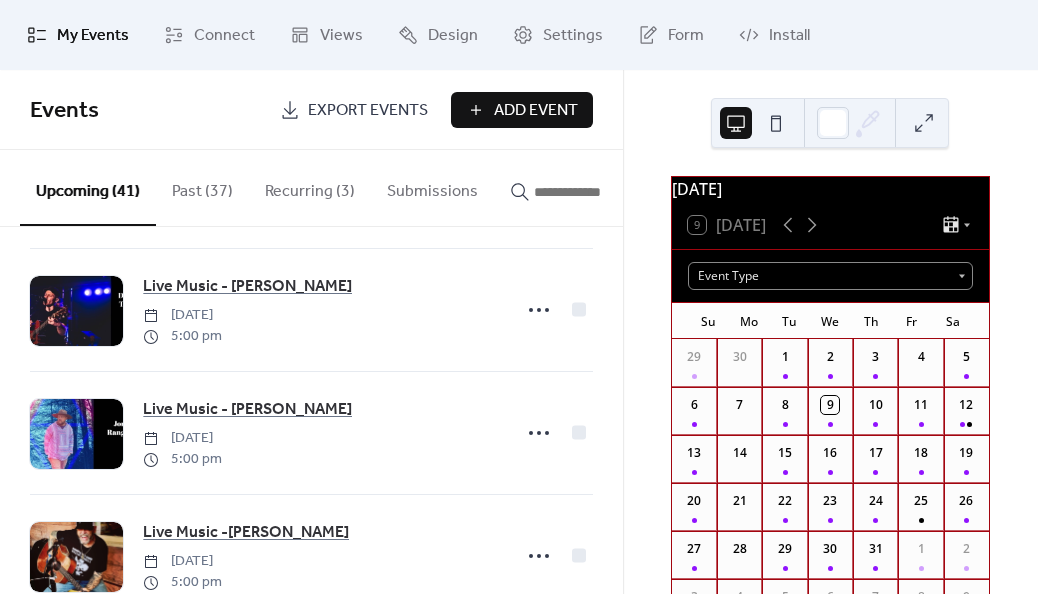 scroll, scrollTop: 282, scrollLeft: 0, axis: vertical 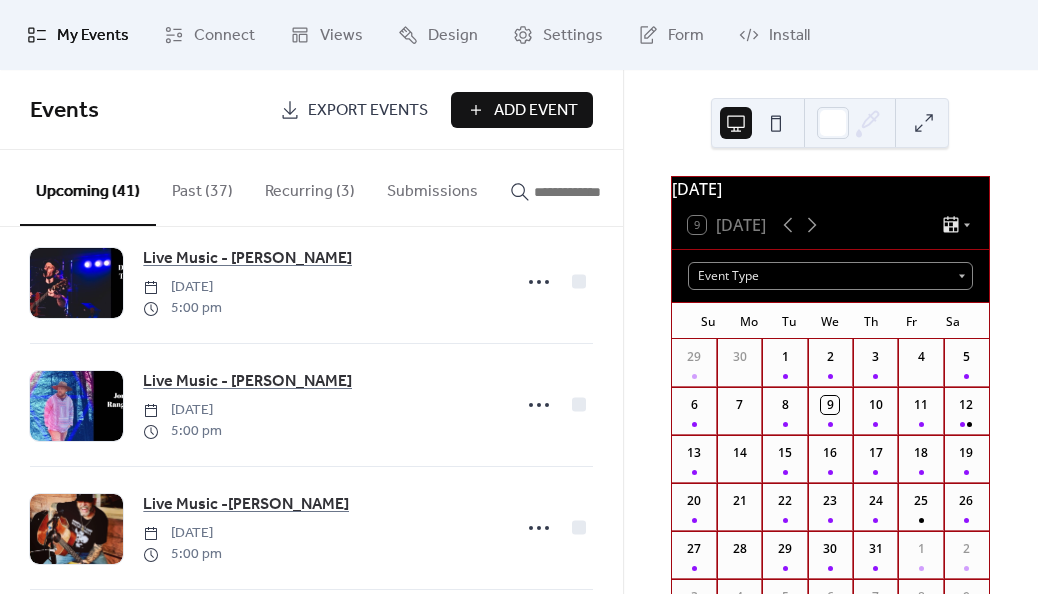 click 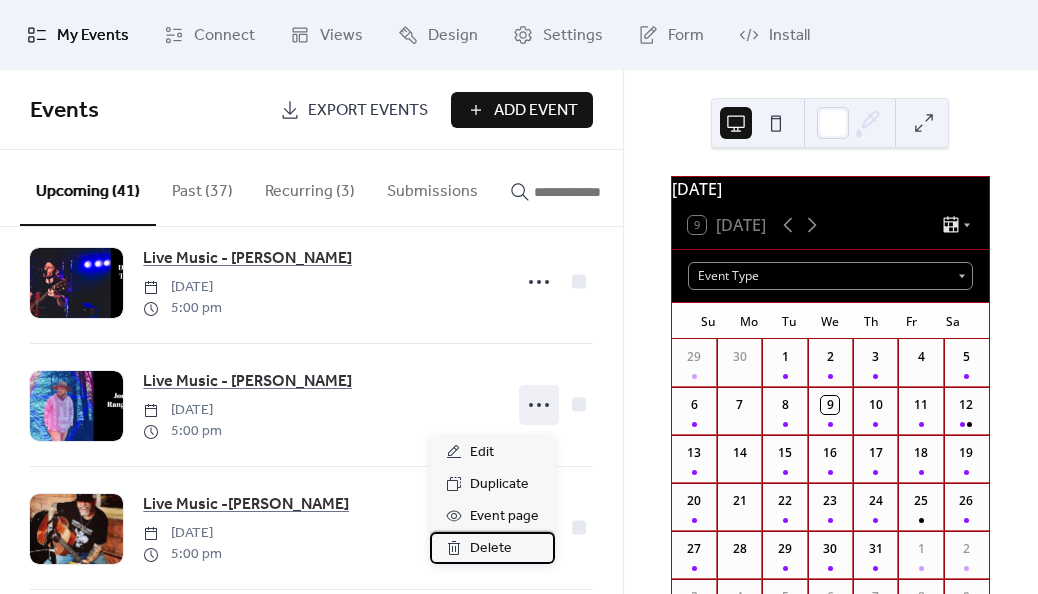 click on "Delete" at bounding box center [491, 549] 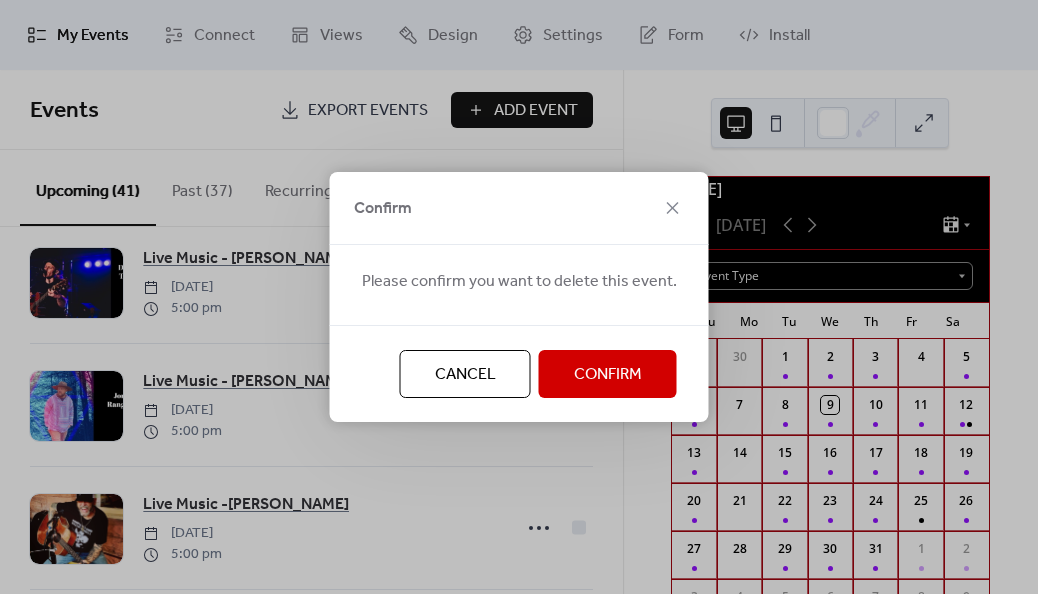 click on "Confirm" at bounding box center [608, 375] 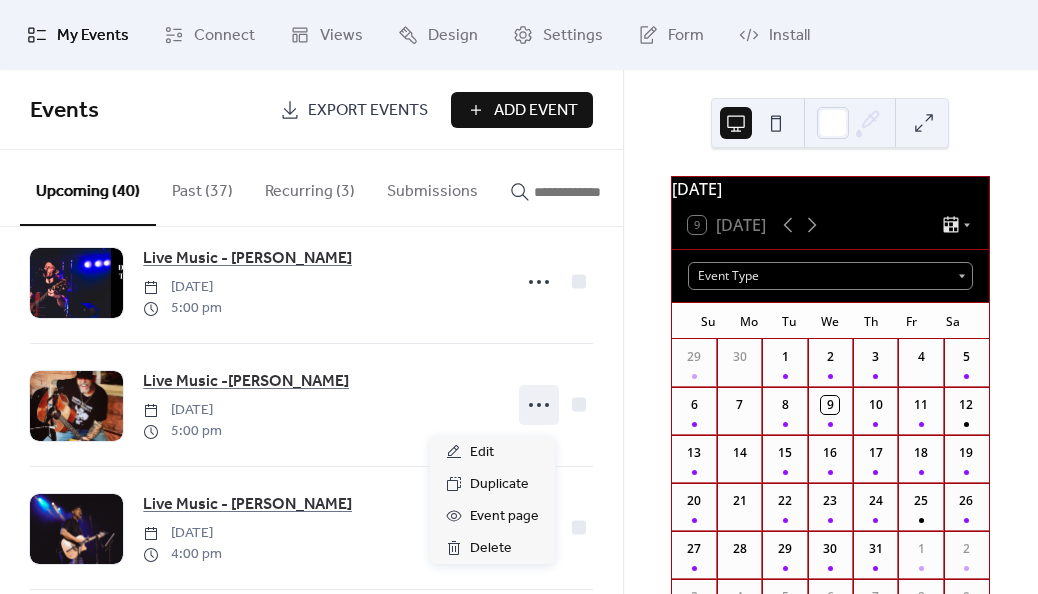click 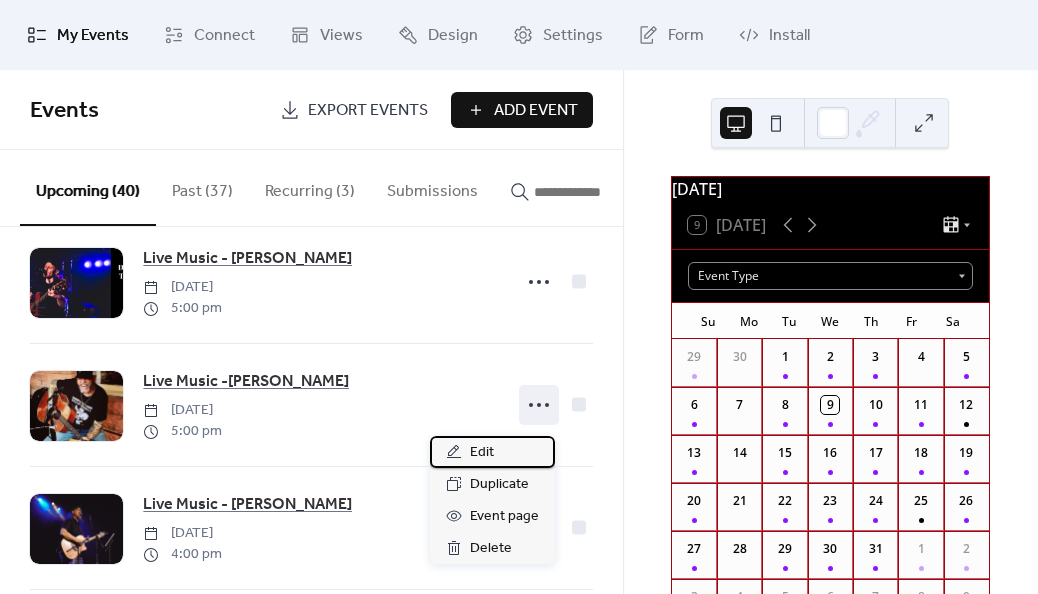 click on "Edit" at bounding box center [482, 453] 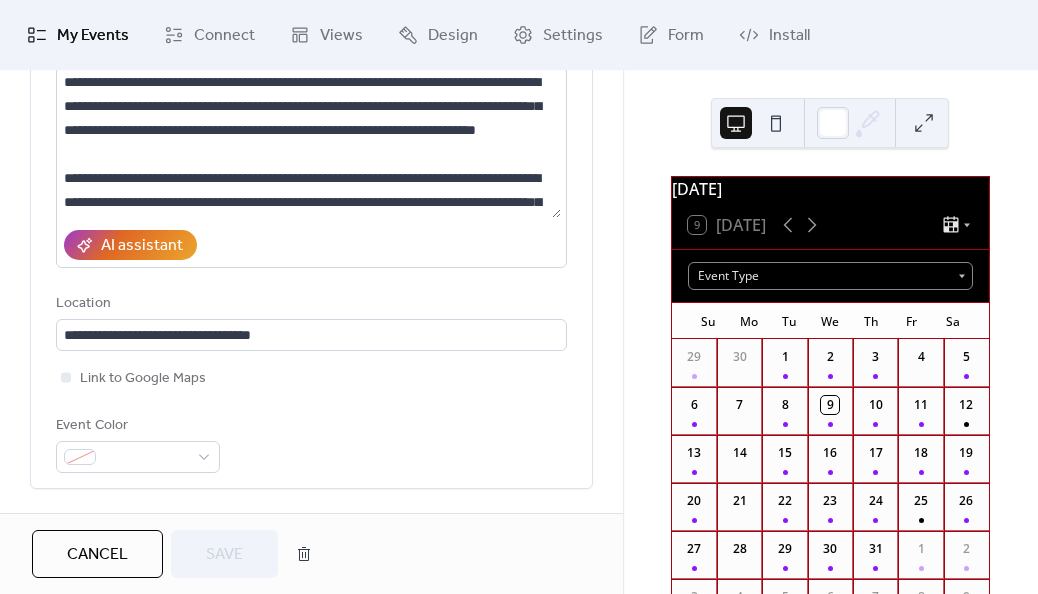 scroll, scrollTop: 320, scrollLeft: 0, axis: vertical 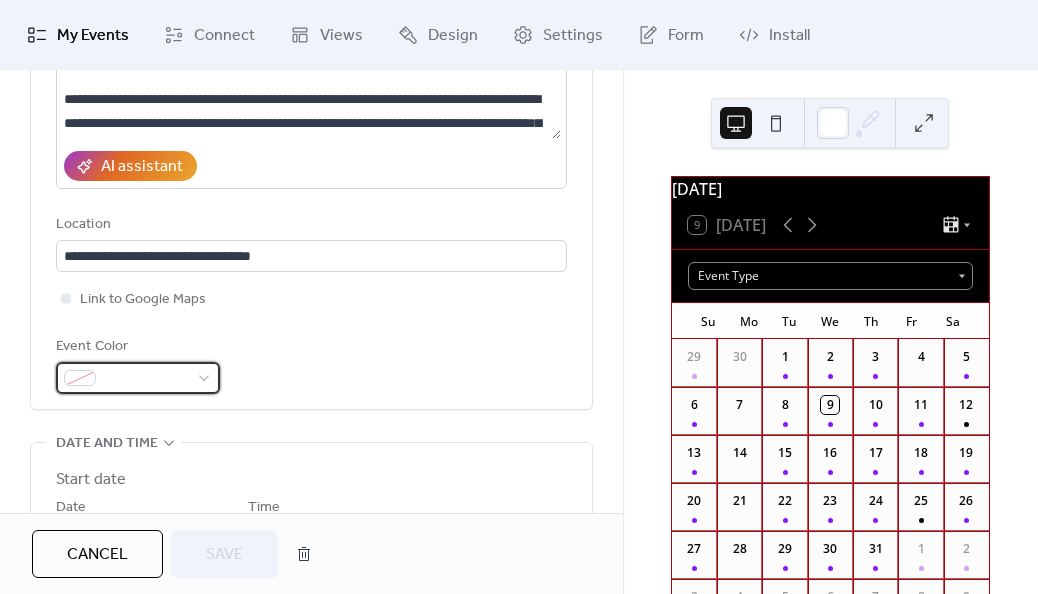 click at bounding box center [138, 378] 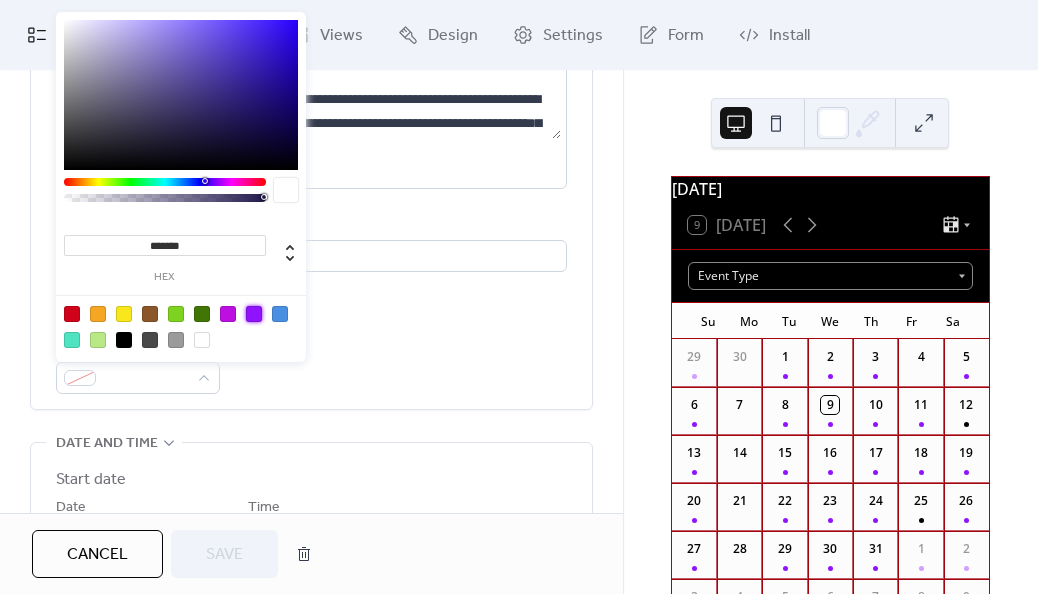 click at bounding box center [254, 314] 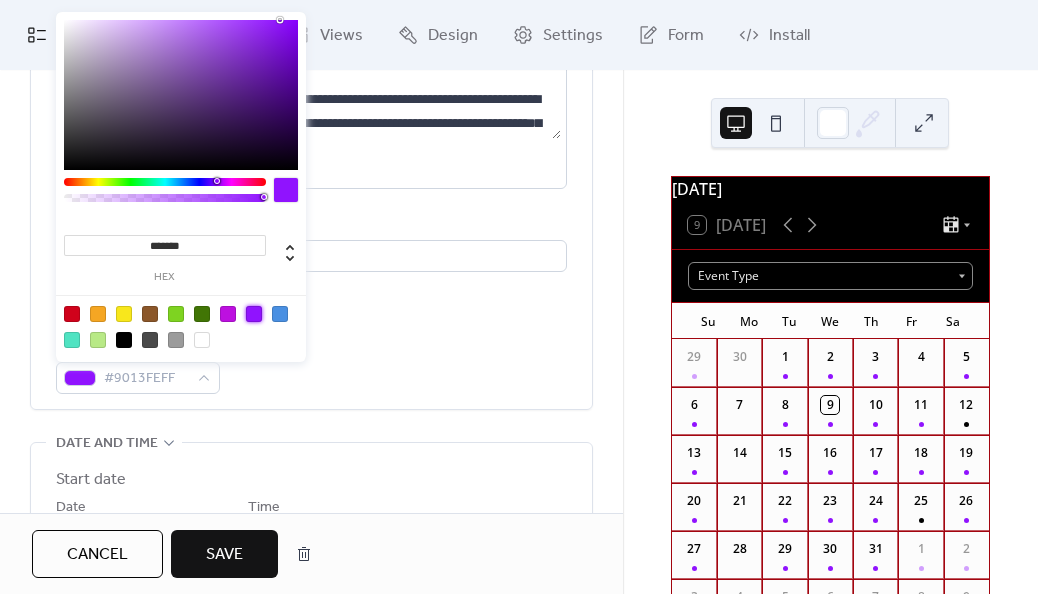 click on "Save" at bounding box center [224, 555] 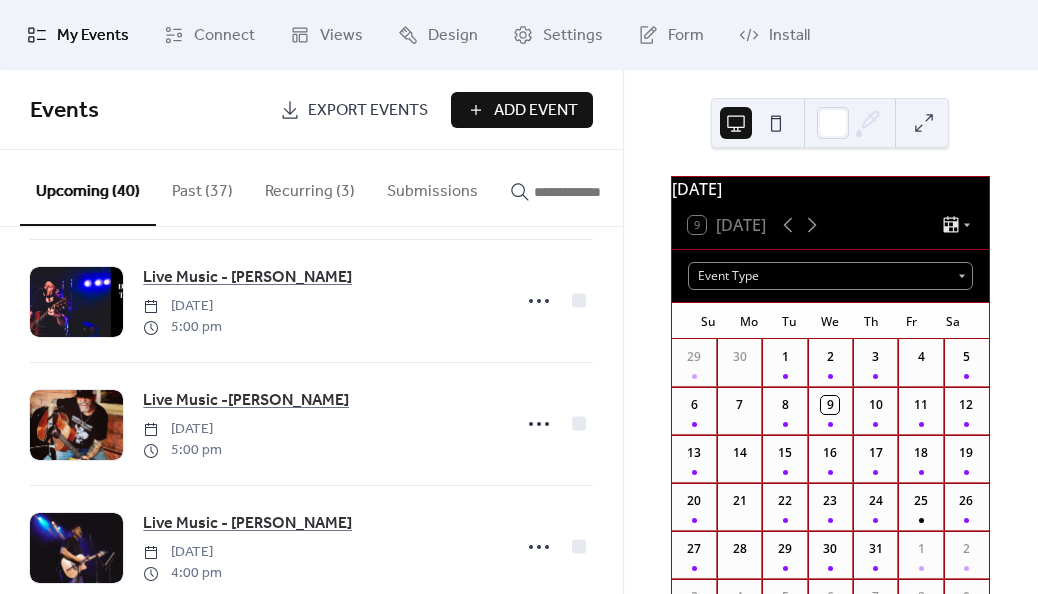 scroll, scrollTop: 269, scrollLeft: 0, axis: vertical 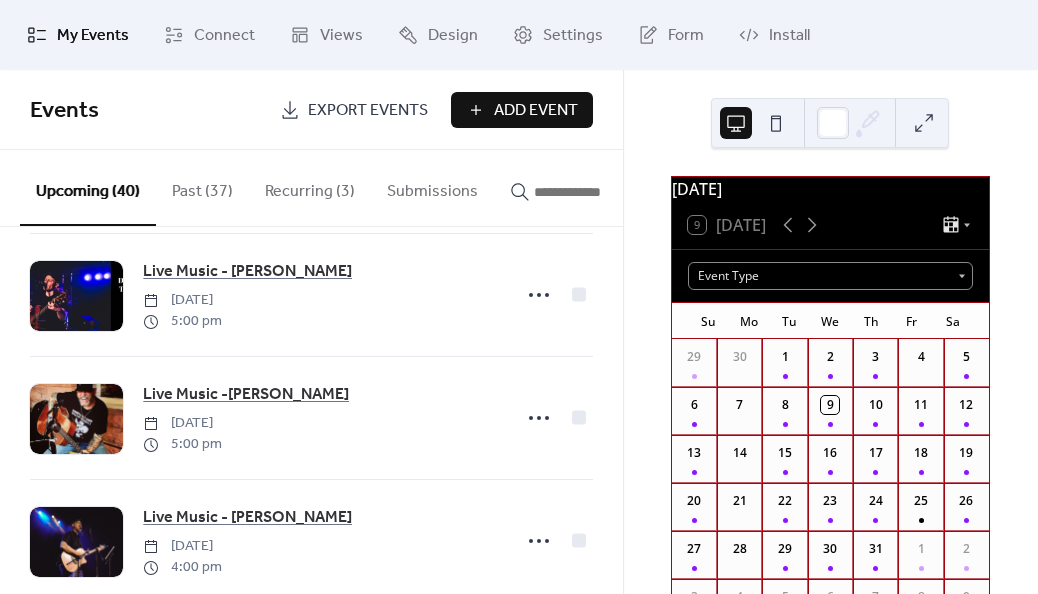 click 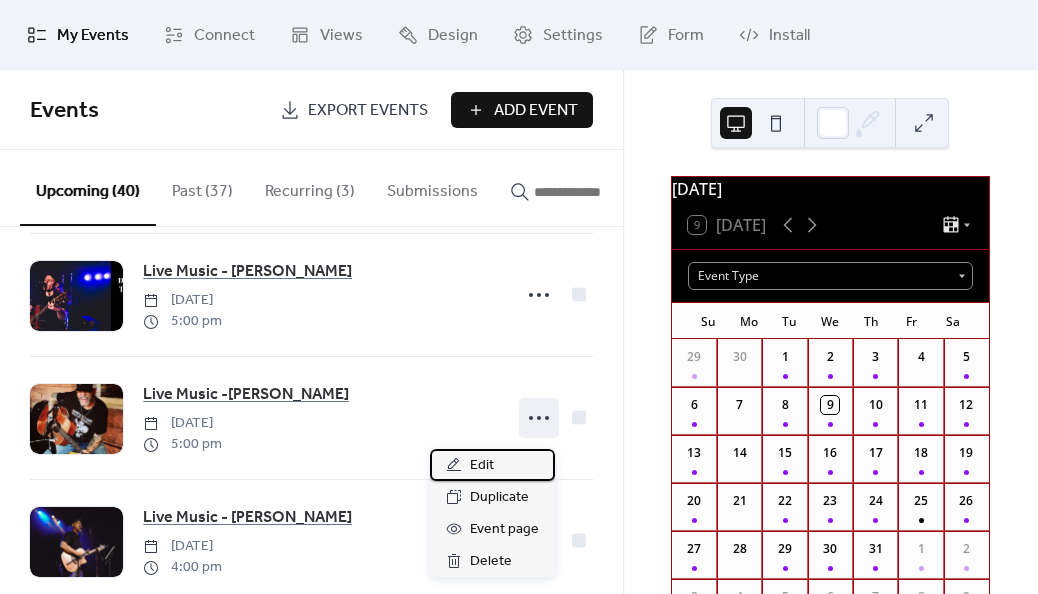 click on "Edit" at bounding box center [482, 466] 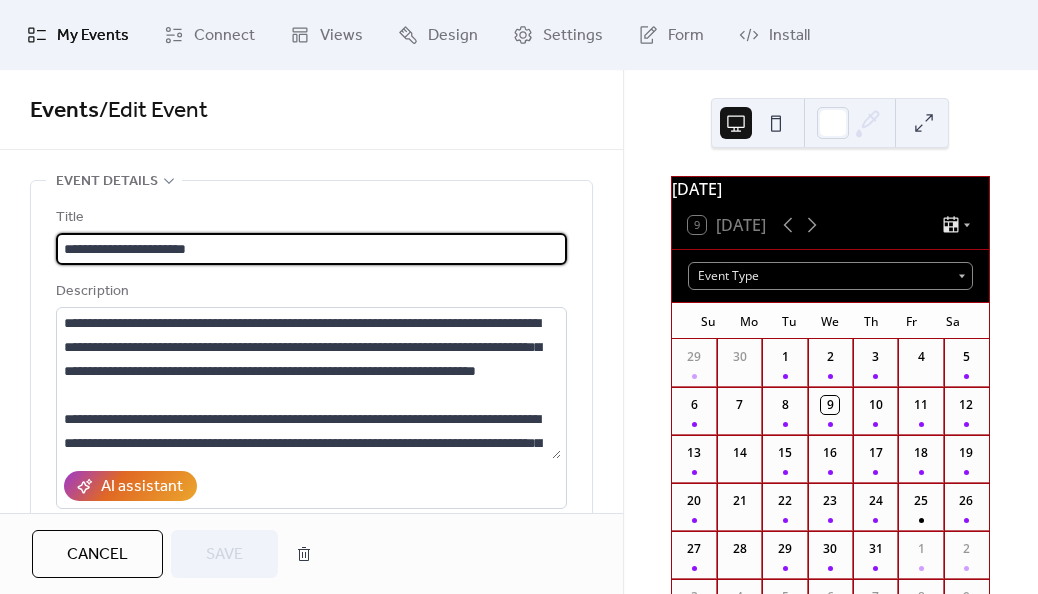 scroll, scrollTop: 143, scrollLeft: 0, axis: vertical 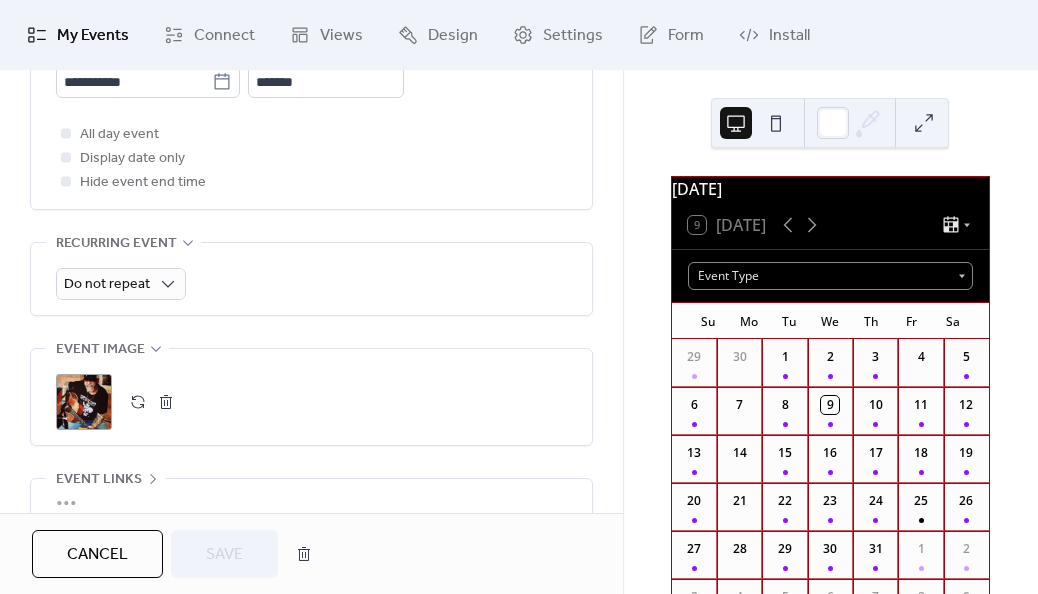 click on ";" at bounding box center (84, 402) 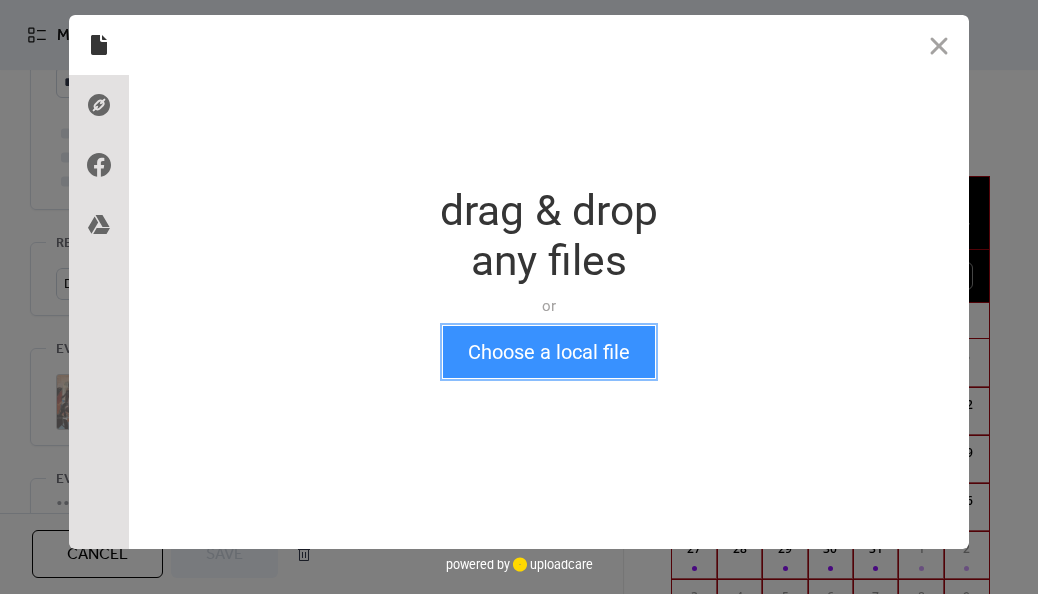 click on "Choose a local file" at bounding box center [549, 352] 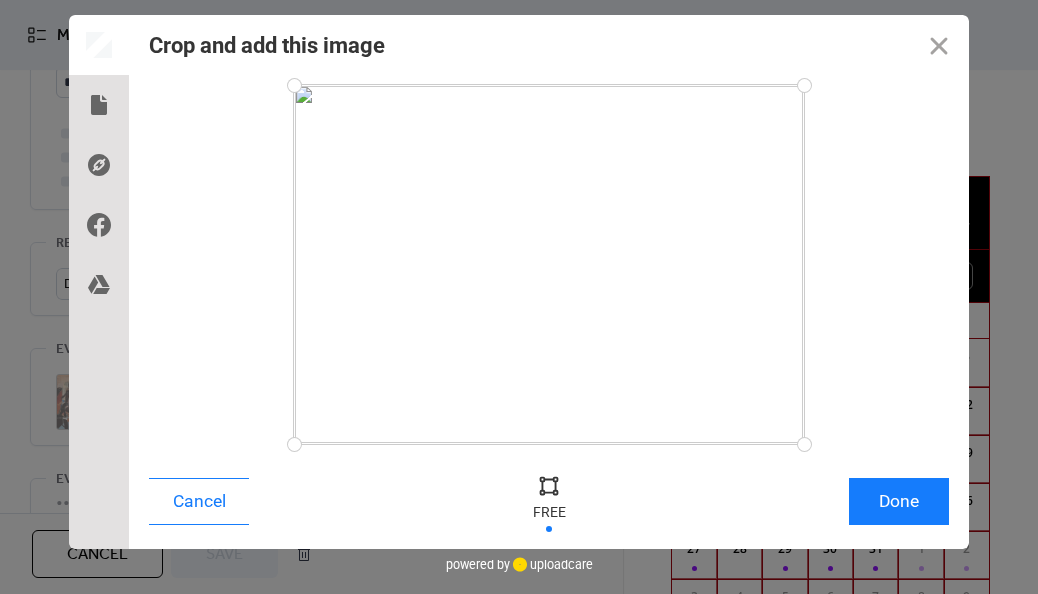drag, startPoint x: 589, startPoint y: 248, endPoint x: 584, endPoint y: 306, distance: 58.21512 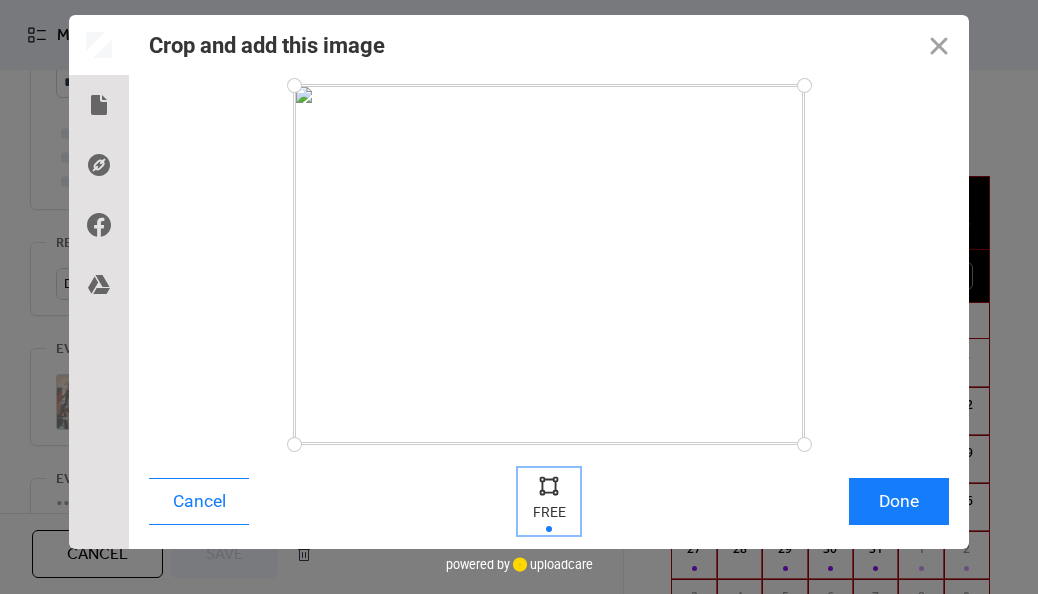click at bounding box center [549, 485] 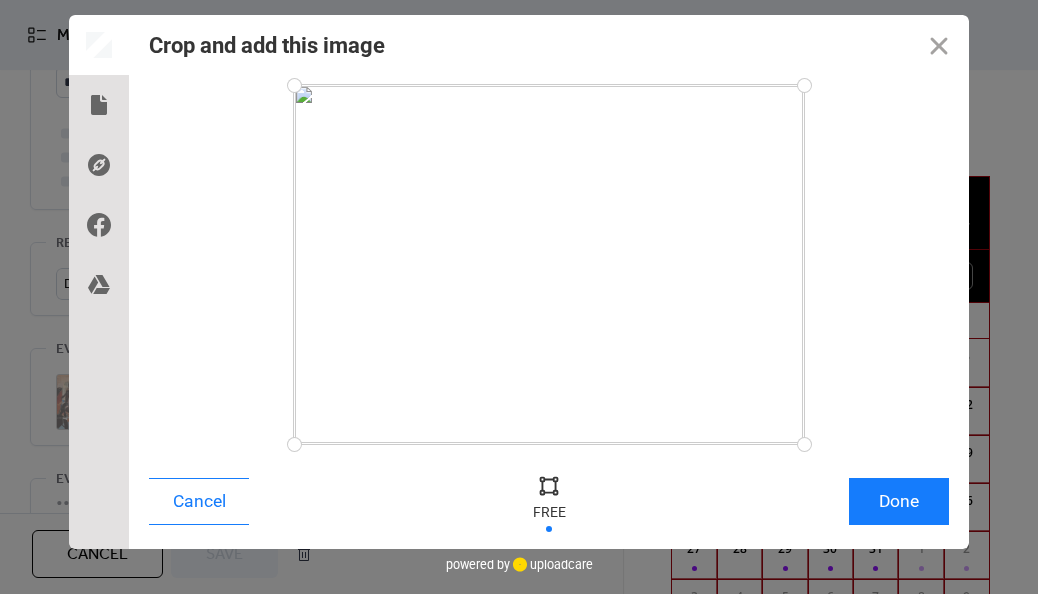 click at bounding box center (549, 485) 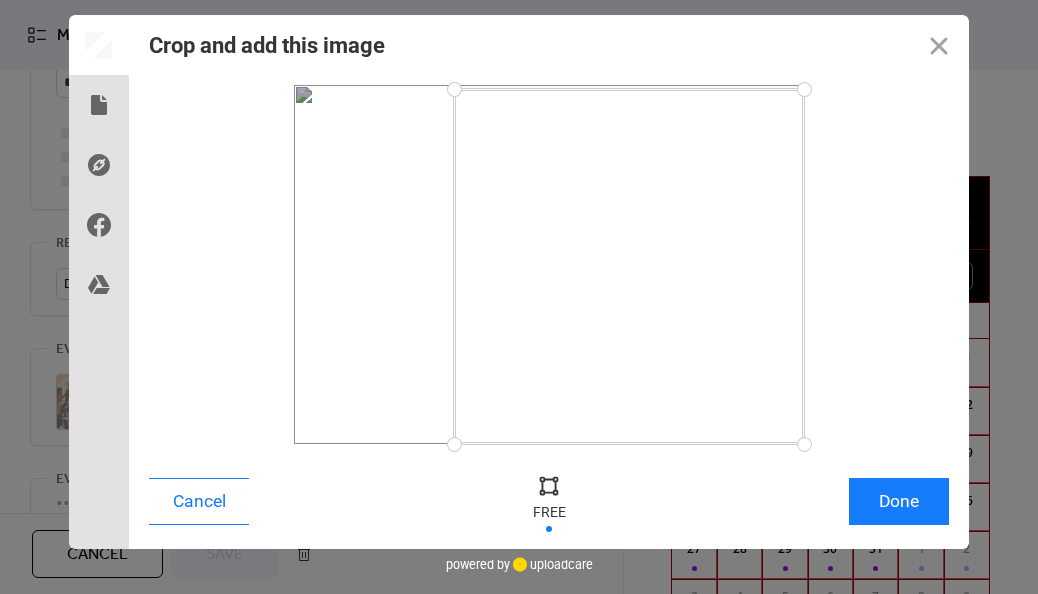 drag, startPoint x: 300, startPoint y: 89, endPoint x: 454, endPoint y: 89, distance: 154 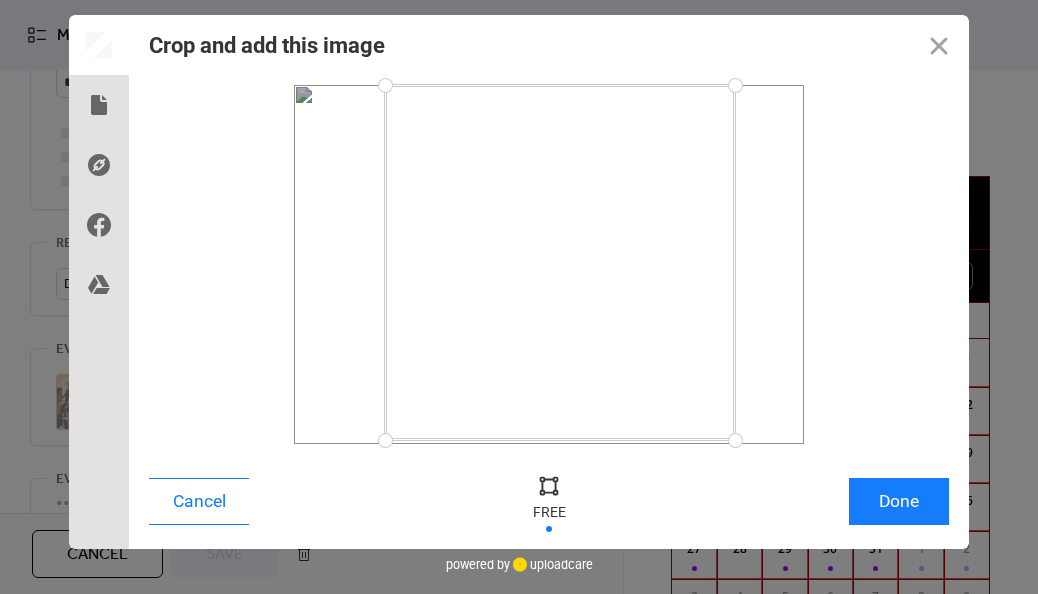drag, startPoint x: 645, startPoint y: 229, endPoint x: 576, endPoint y: 225, distance: 69.115845 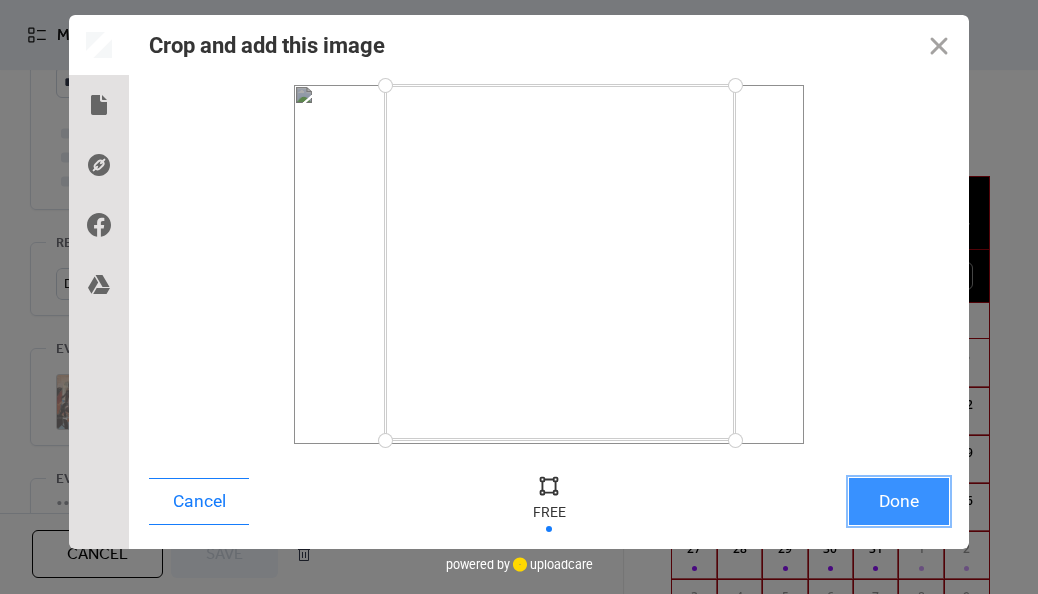 click on "Done" at bounding box center [899, 501] 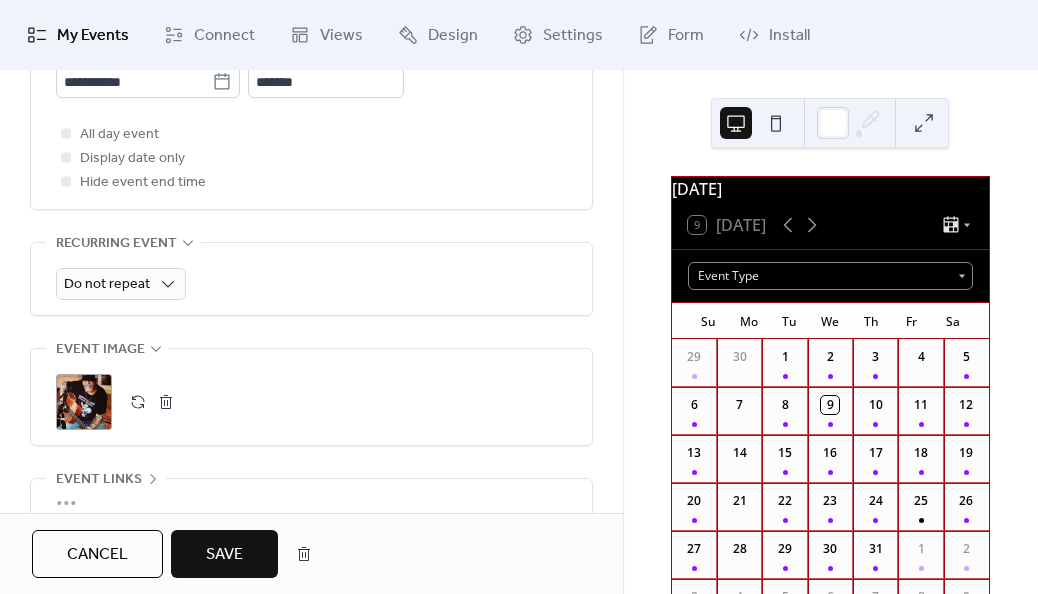 click on "Save" at bounding box center (224, 555) 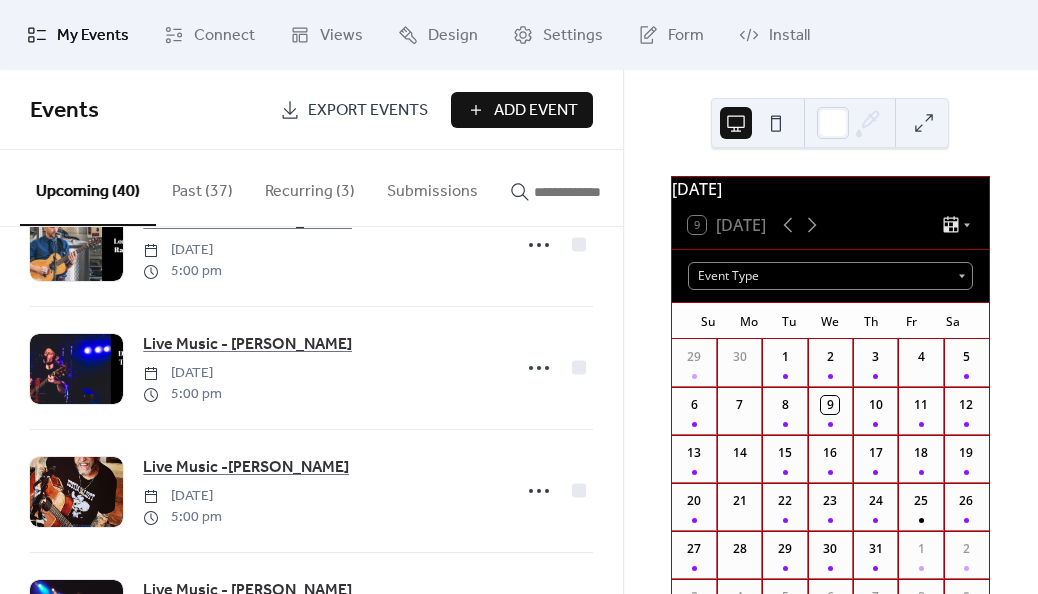 scroll, scrollTop: 244, scrollLeft: 0, axis: vertical 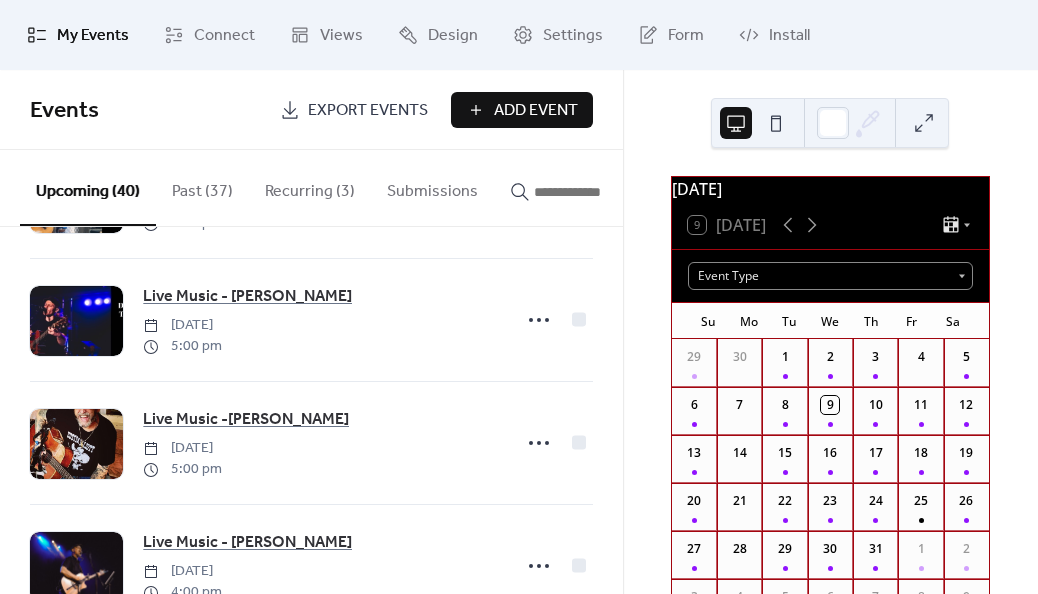 click 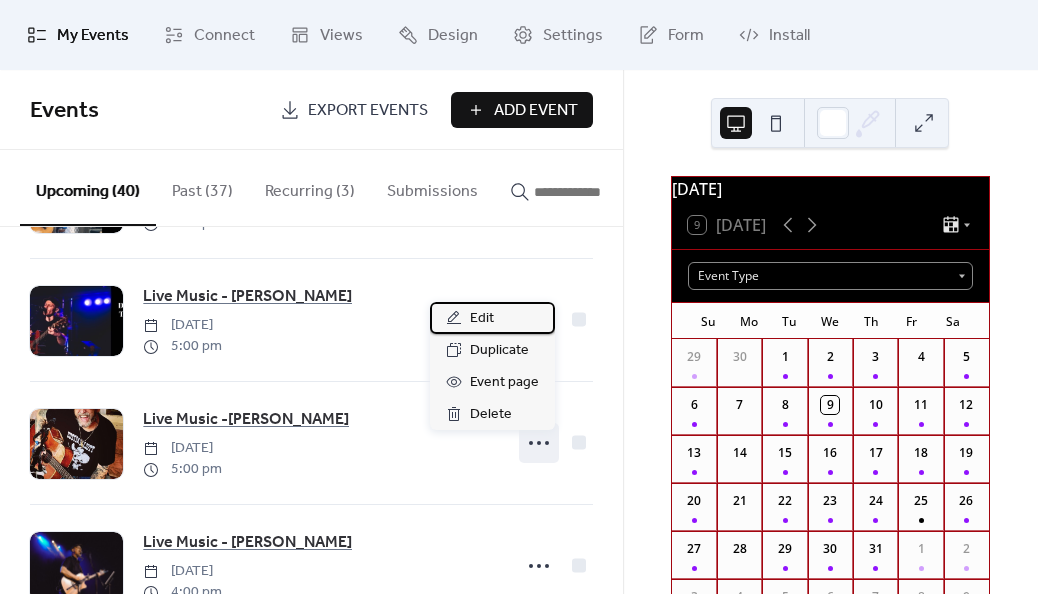 click on "Edit" at bounding box center [482, 319] 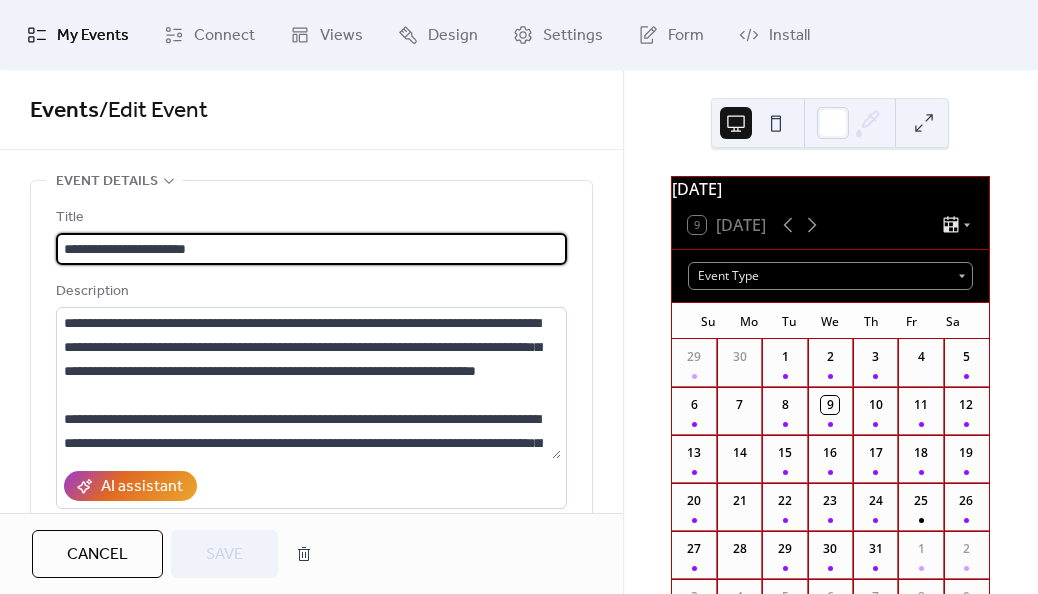 scroll, scrollTop: 143, scrollLeft: 0, axis: vertical 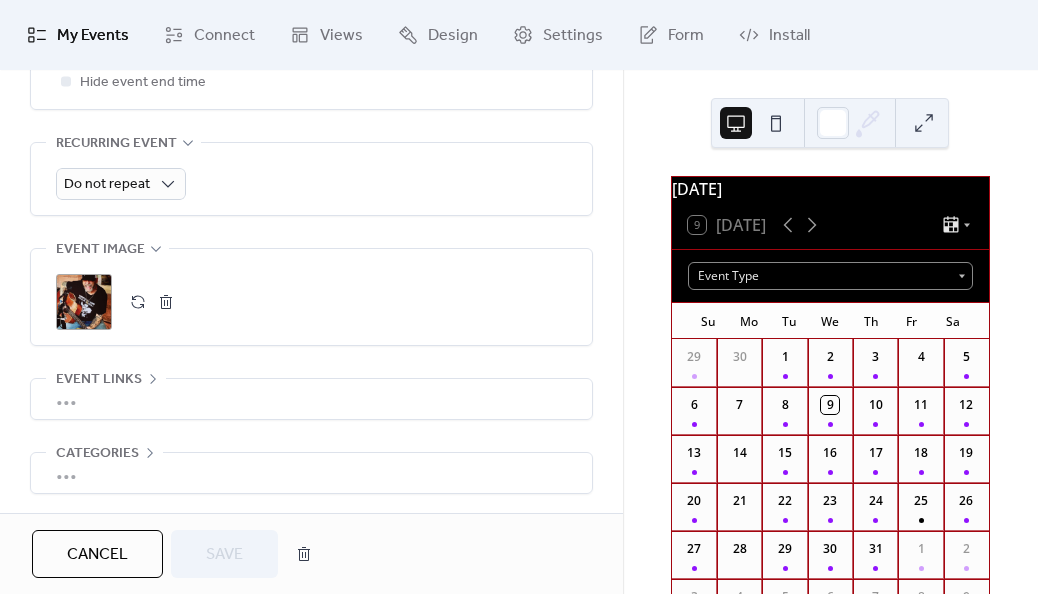 click on ";" at bounding box center (311, 302) 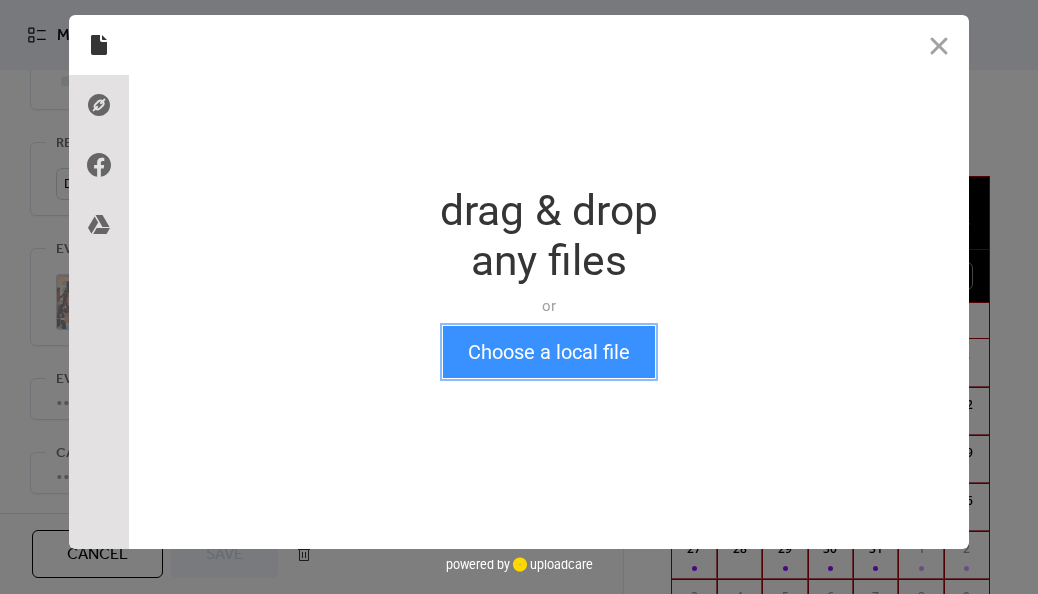 click on "Choose a local file" at bounding box center [549, 352] 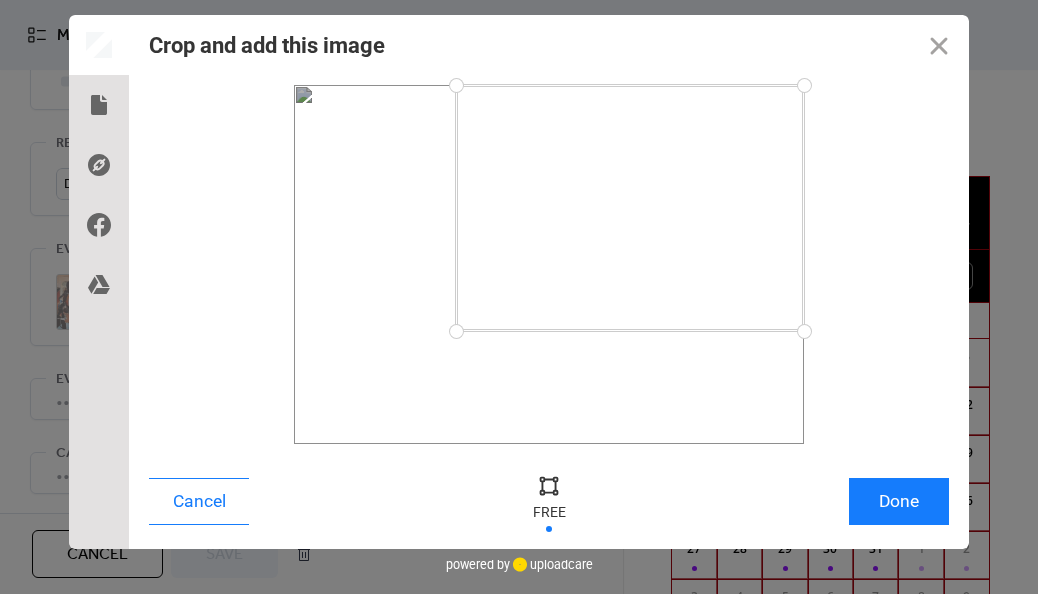 drag, startPoint x: 301, startPoint y: 435, endPoint x: 456, endPoint y: 331, distance: 186.65744 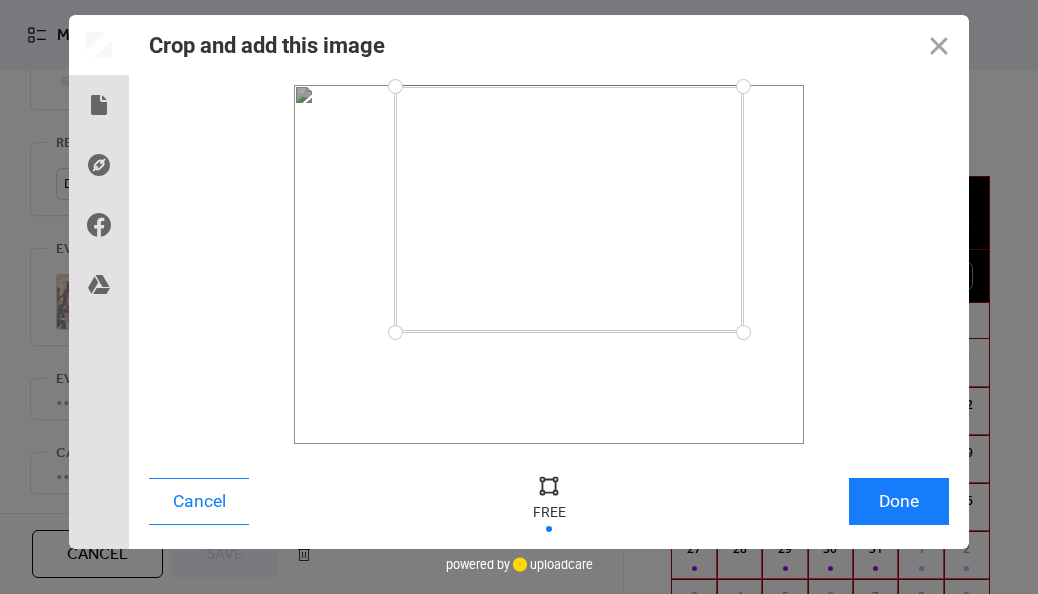 drag, startPoint x: 597, startPoint y: 264, endPoint x: 536, endPoint y: 253, distance: 61.983868 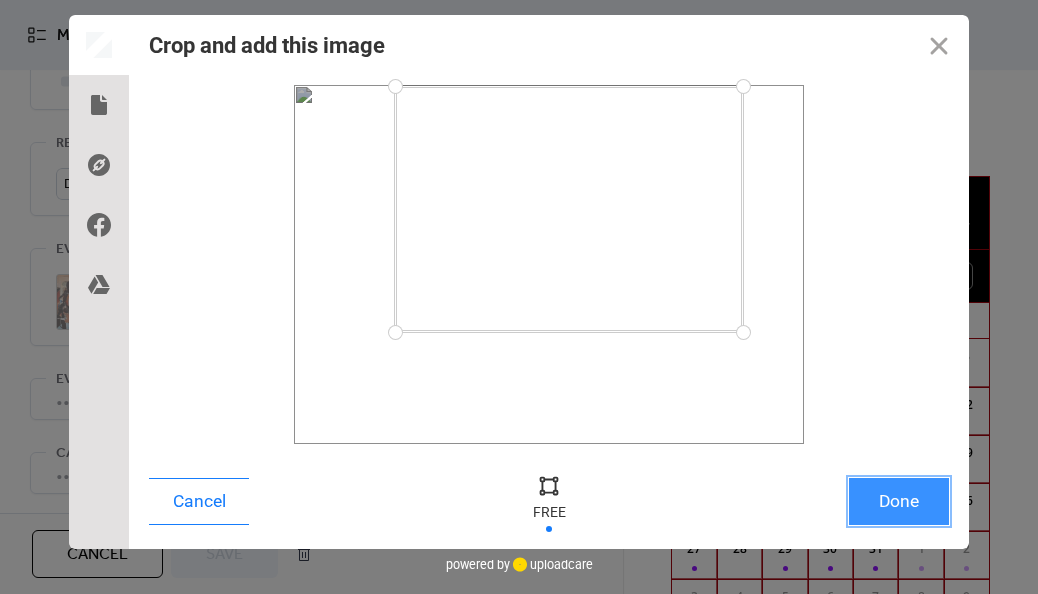 click on "Done" at bounding box center (899, 501) 